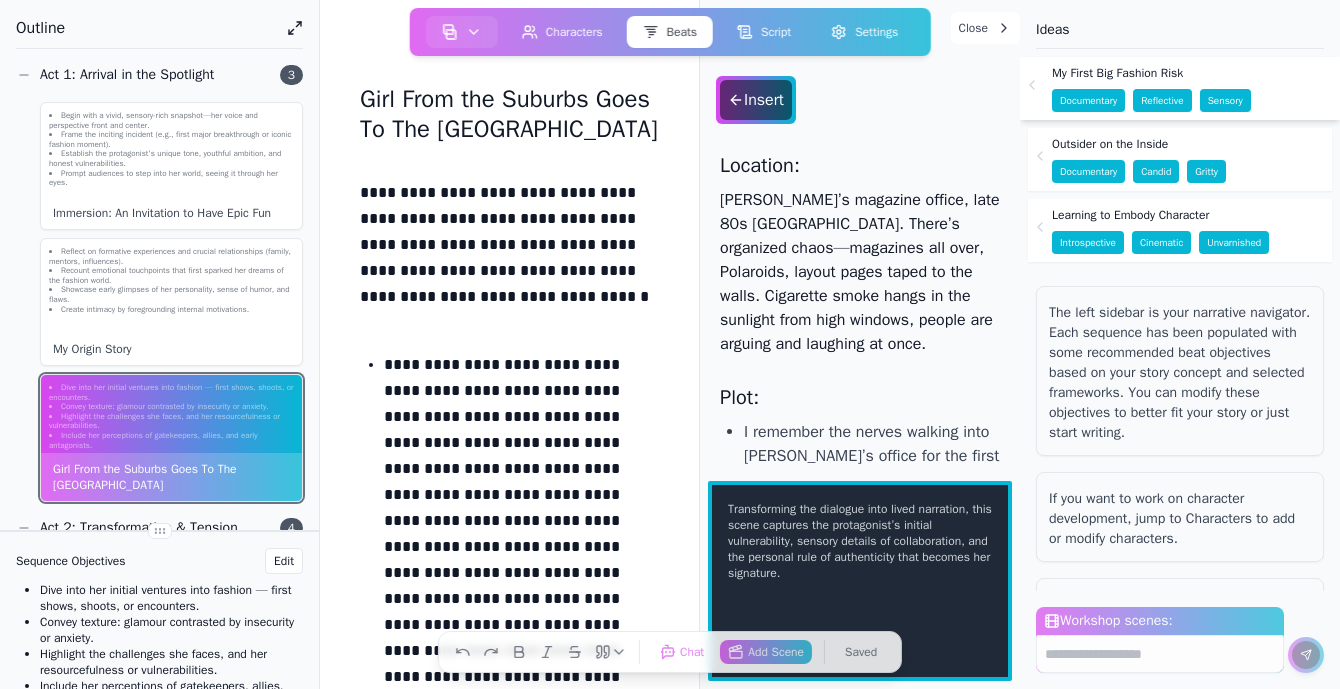 scroll, scrollTop: 0, scrollLeft: 0, axis: both 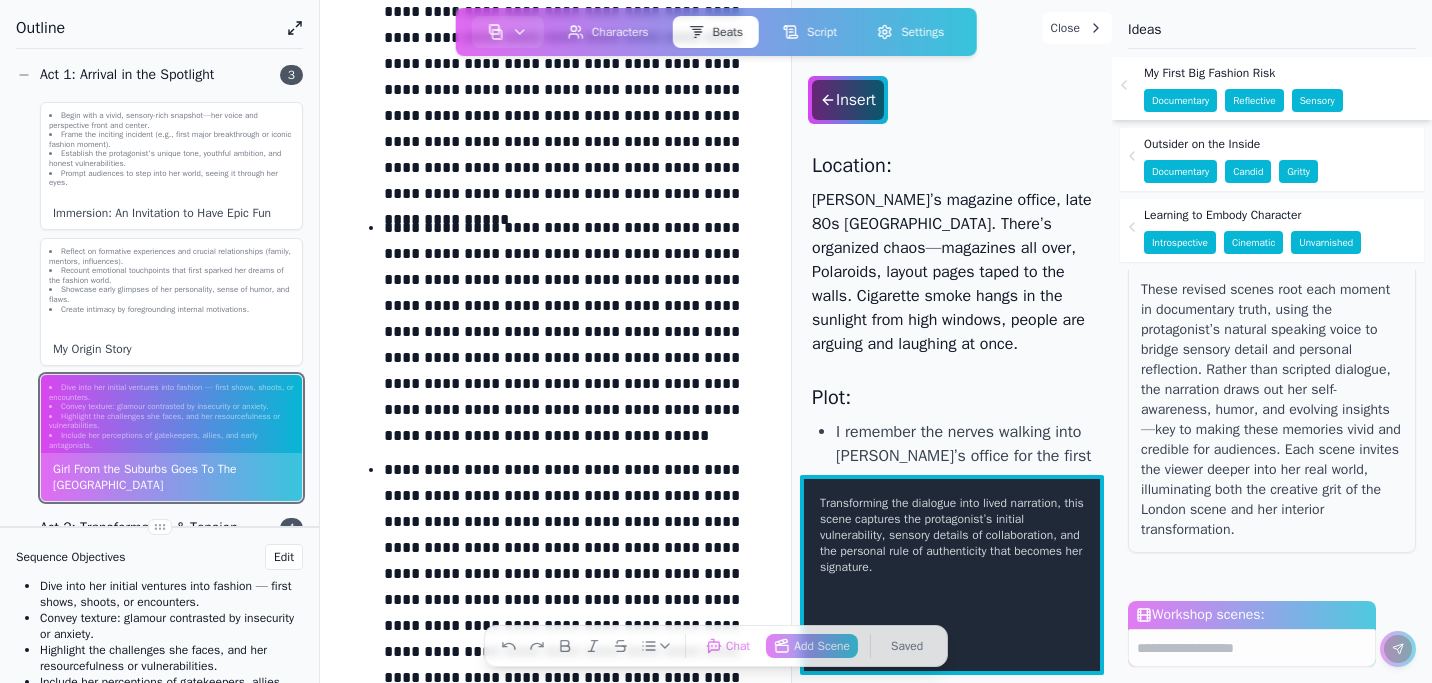 click on "**********" at bounding box center [567, 336] 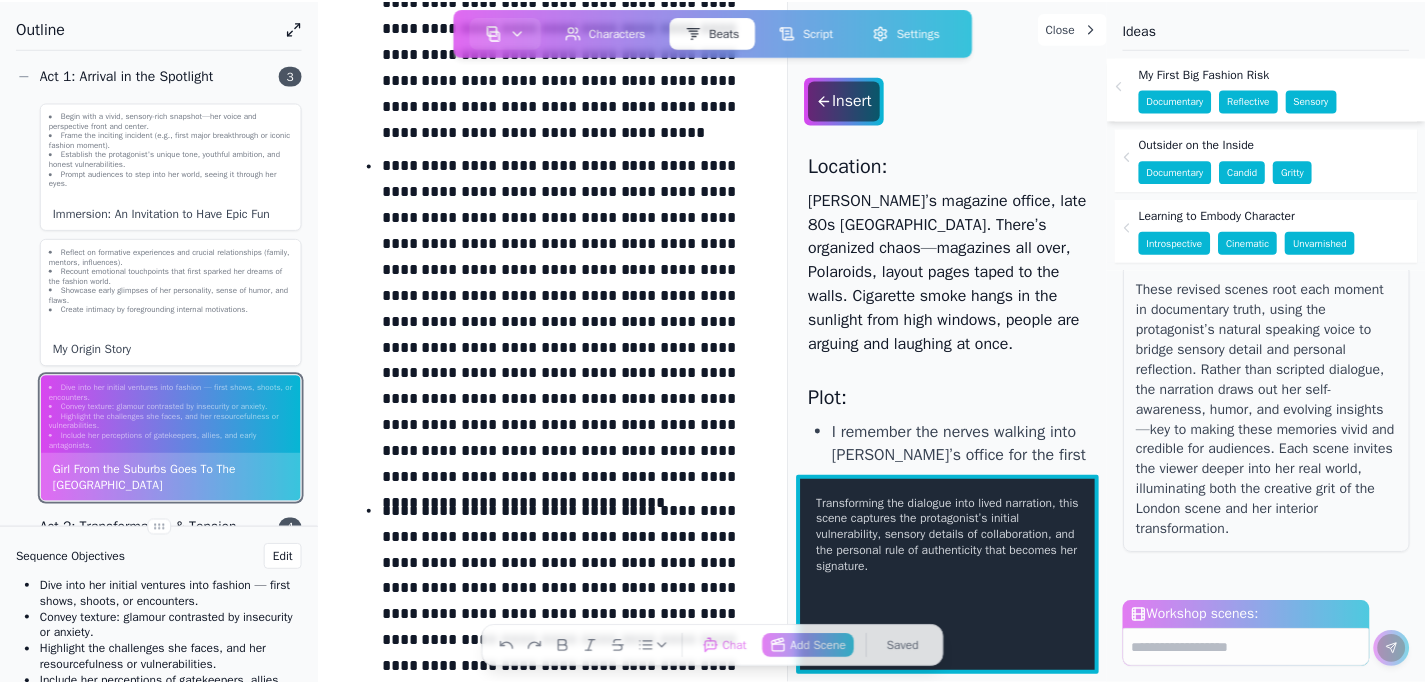 scroll, scrollTop: 1173, scrollLeft: 0, axis: vertical 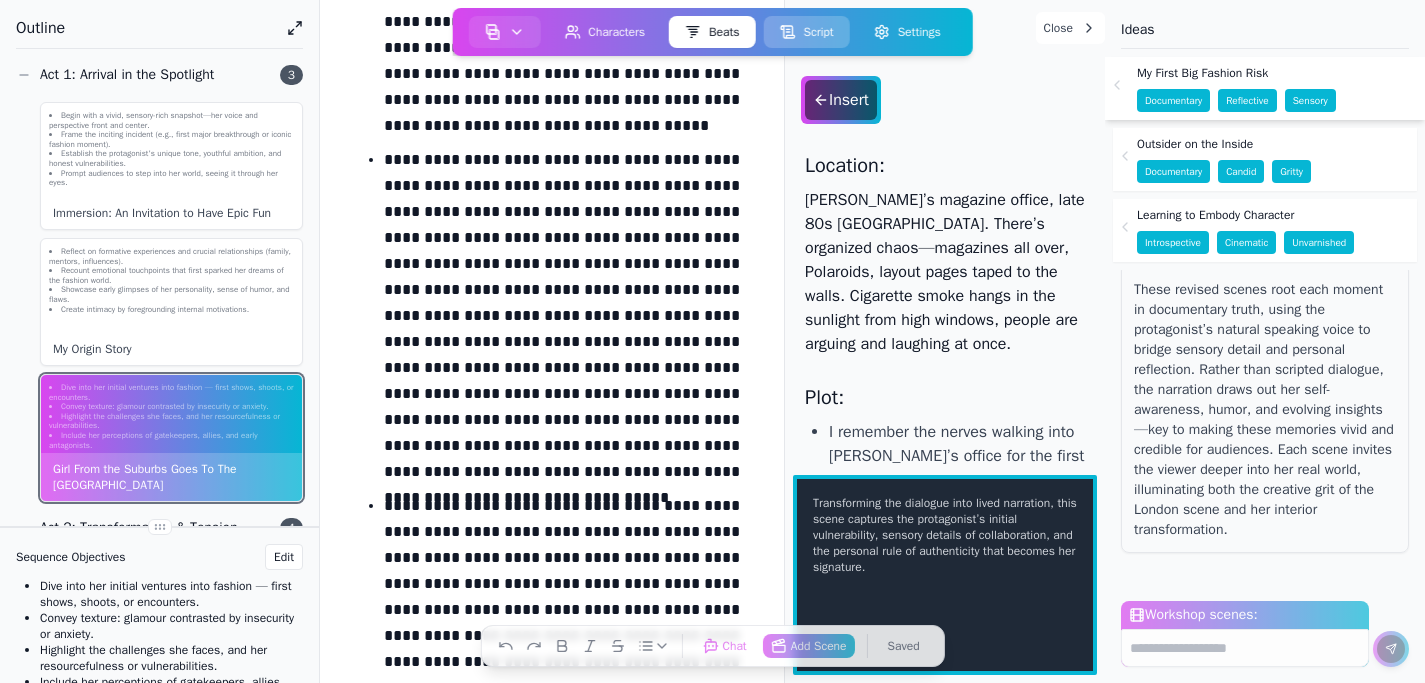 click on "Script" at bounding box center (806, 32) 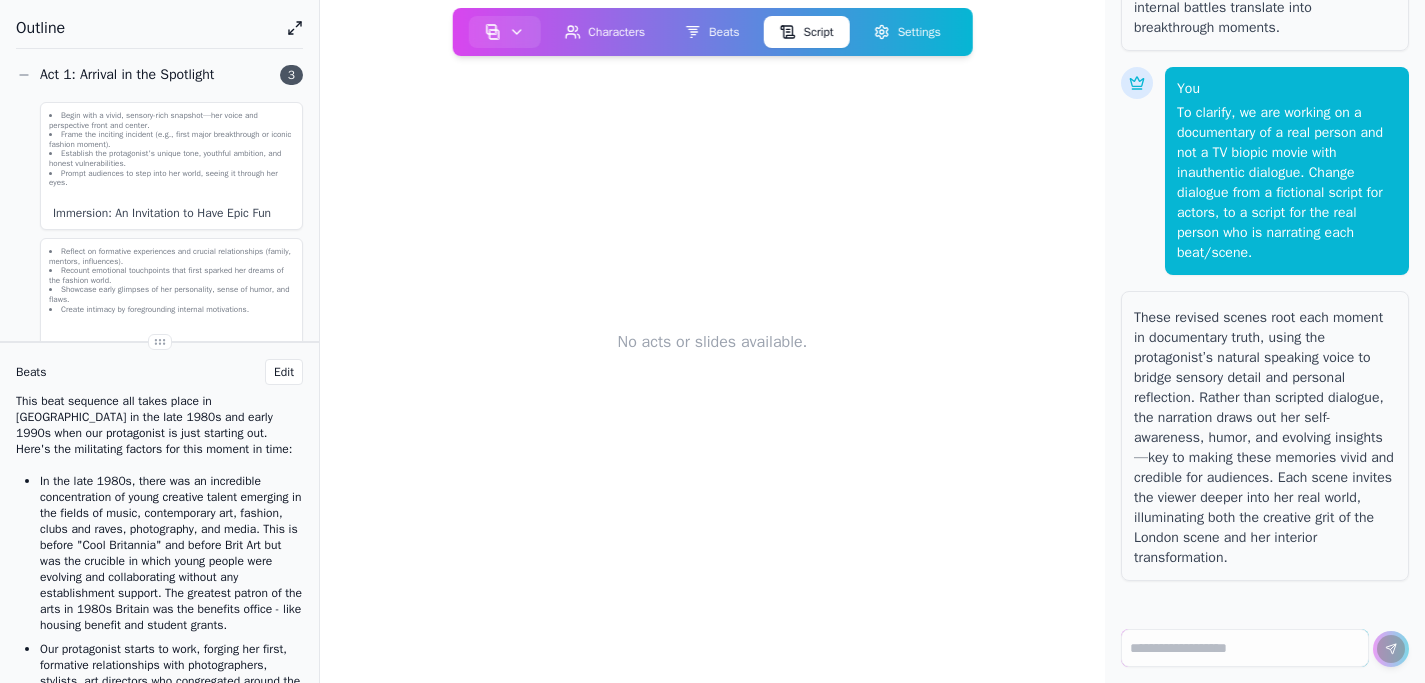 scroll, scrollTop: 119, scrollLeft: 0, axis: vertical 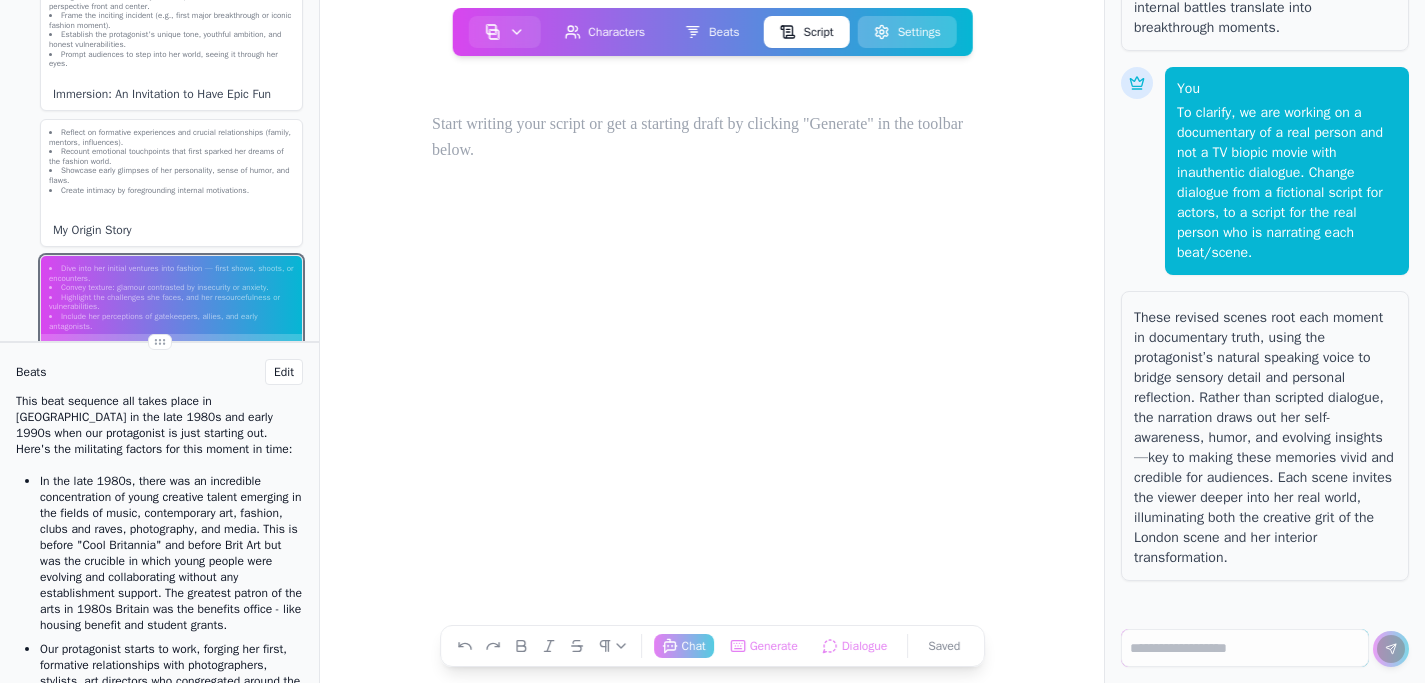 click on "Settings" at bounding box center [907, 32] 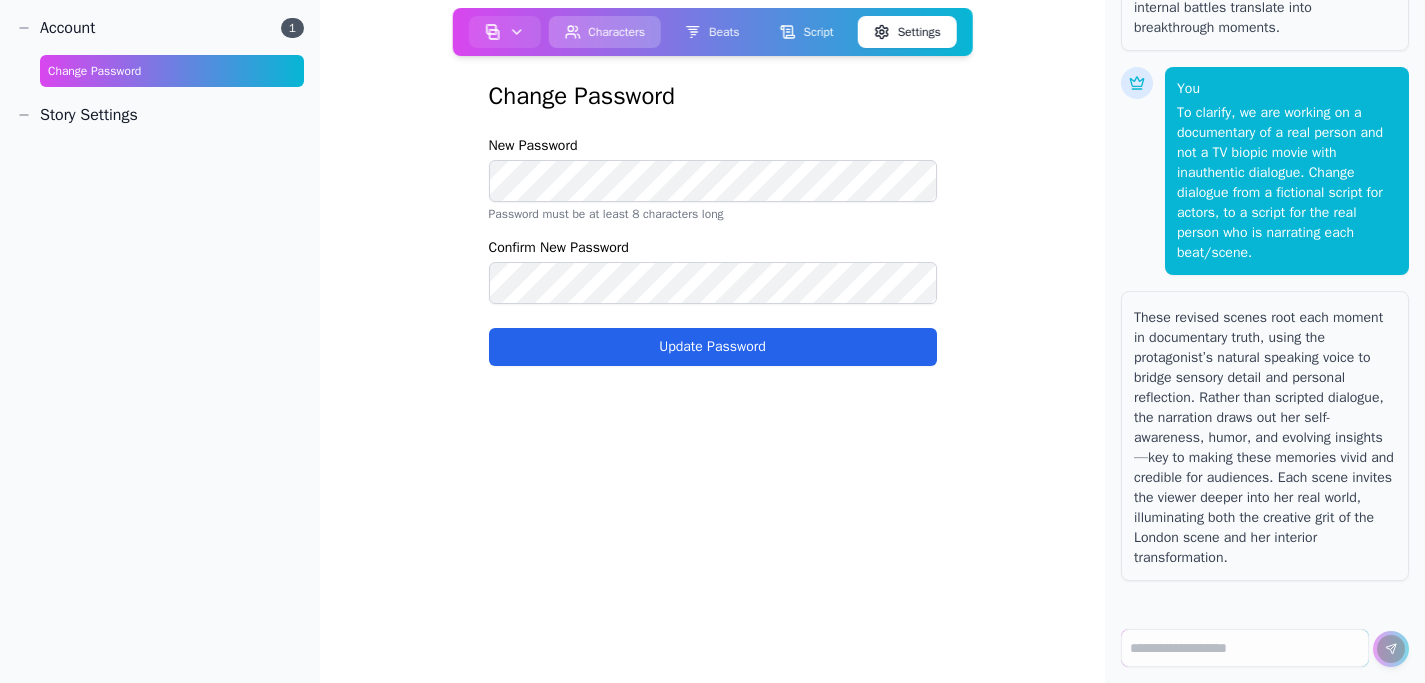 click on "Characters" at bounding box center [604, 32] 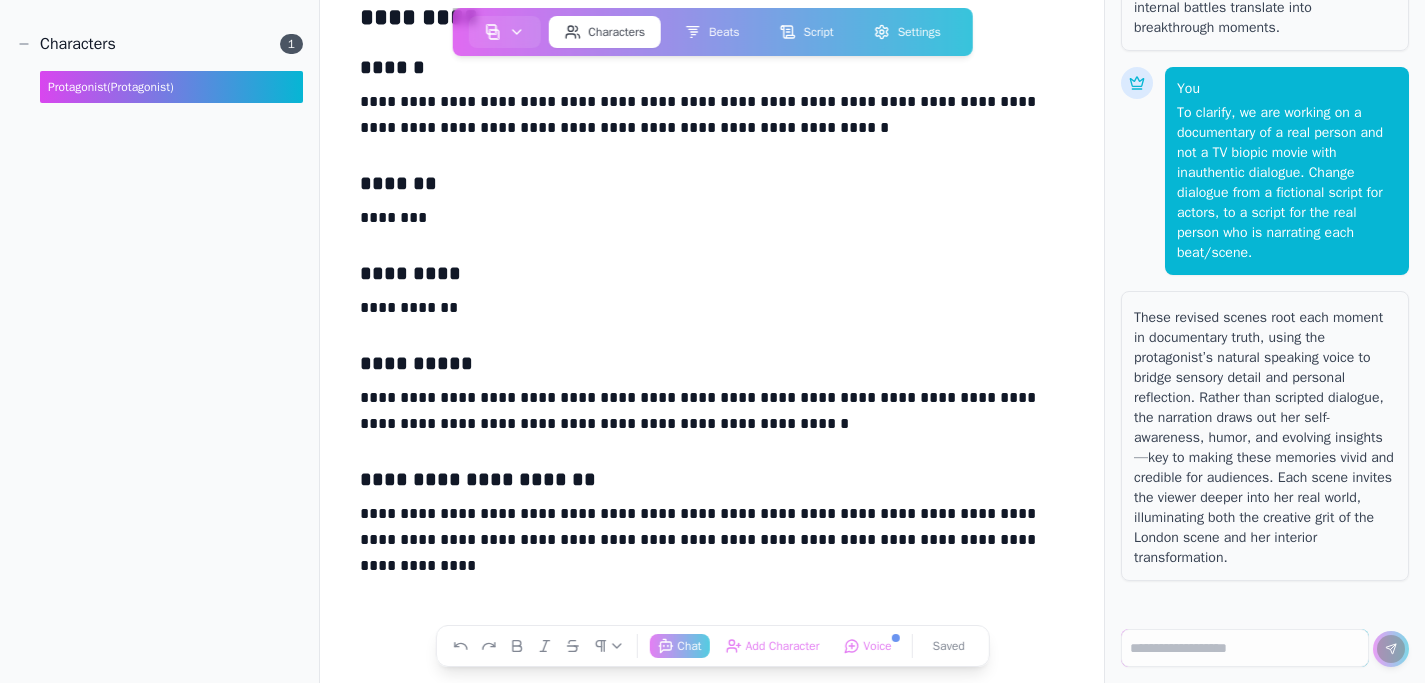scroll, scrollTop: 4157, scrollLeft: 0, axis: vertical 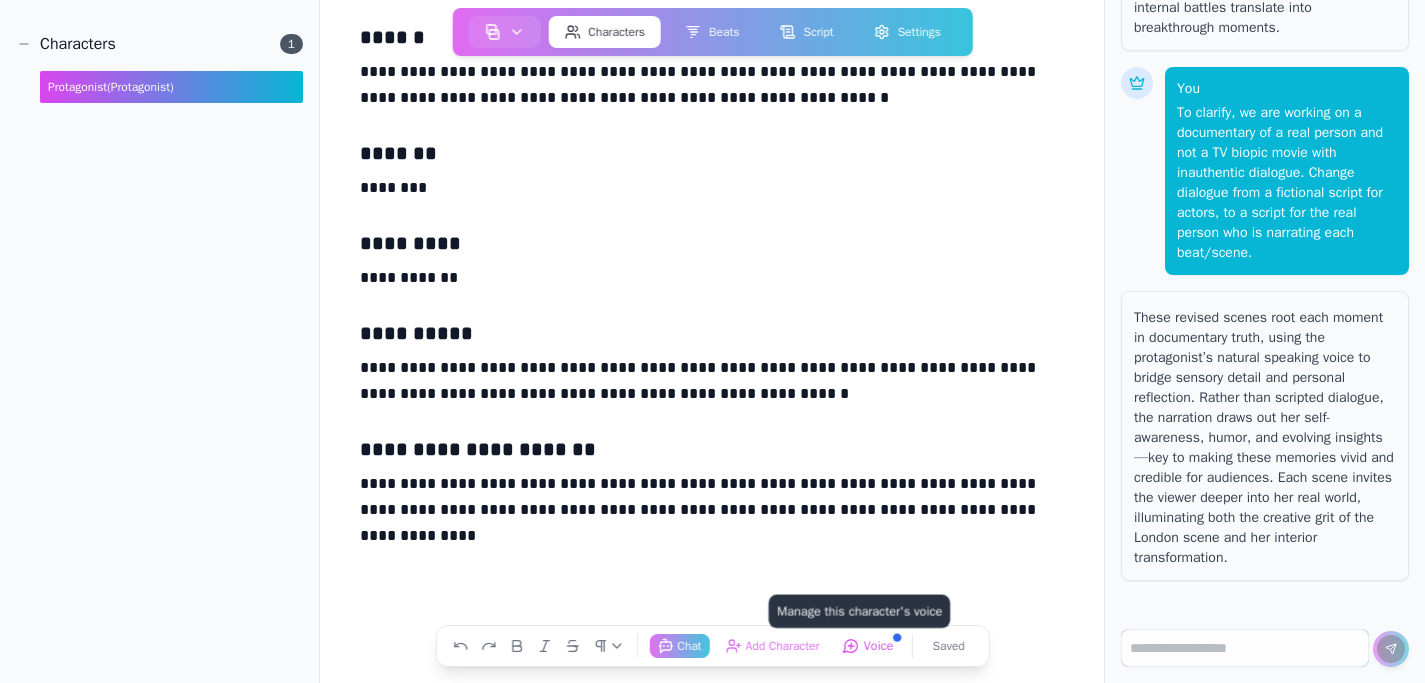 click on "Voice  Manage this character's voice" 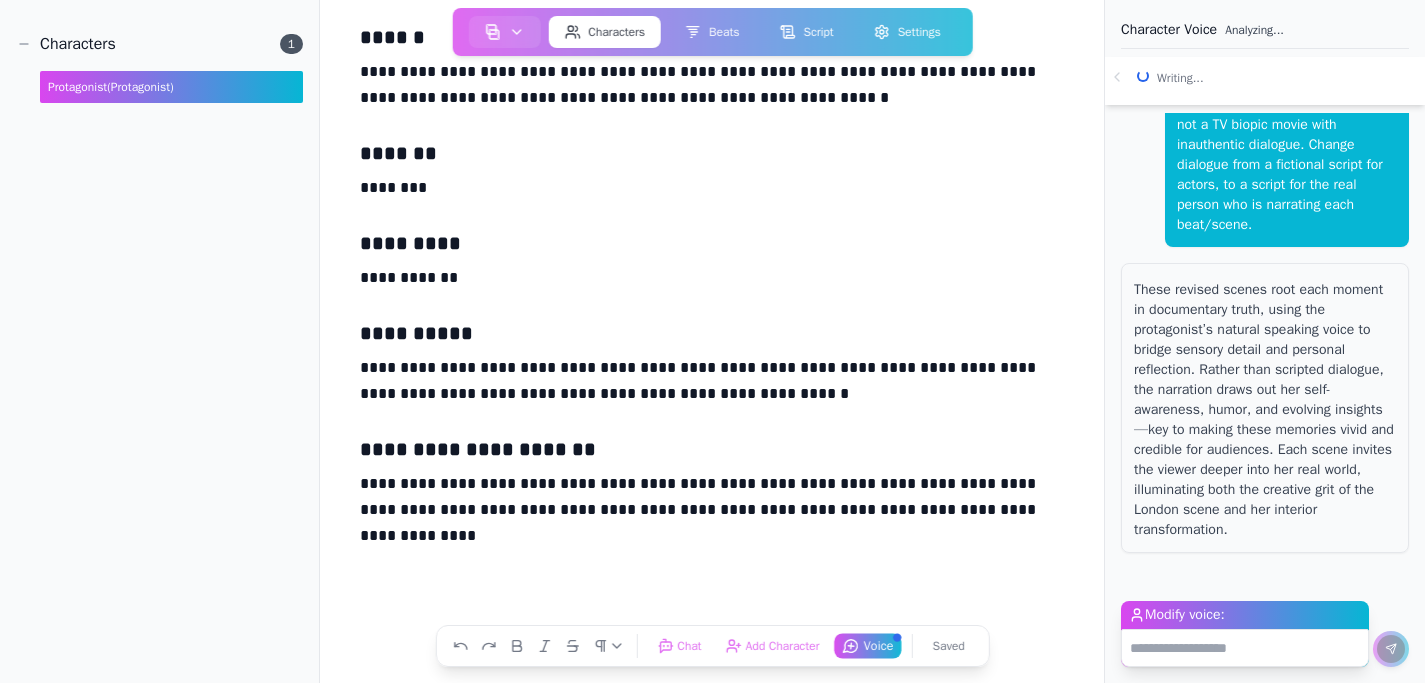 scroll, scrollTop: 6658, scrollLeft: 0, axis: vertical 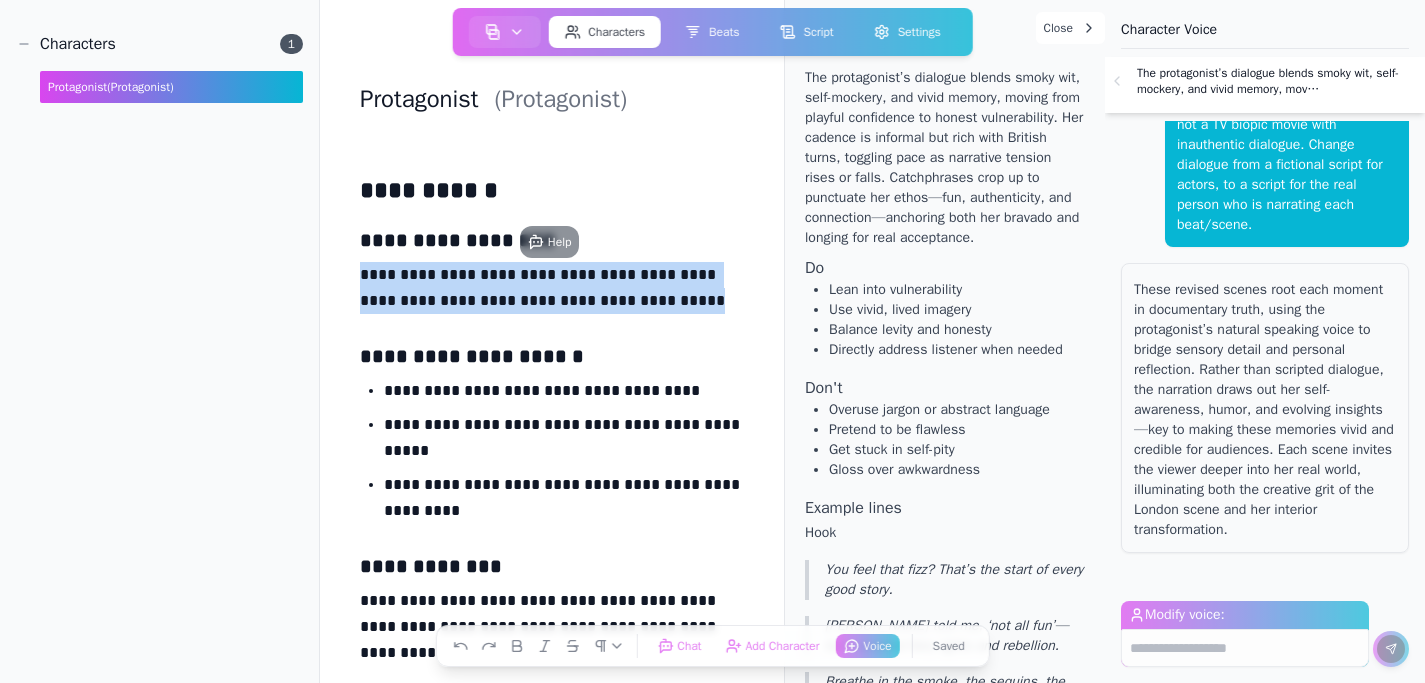 drag, startPoint x: 643, startPoint y: 304, endPoint x: 356, endPoint y: 278, distance: 288.1753 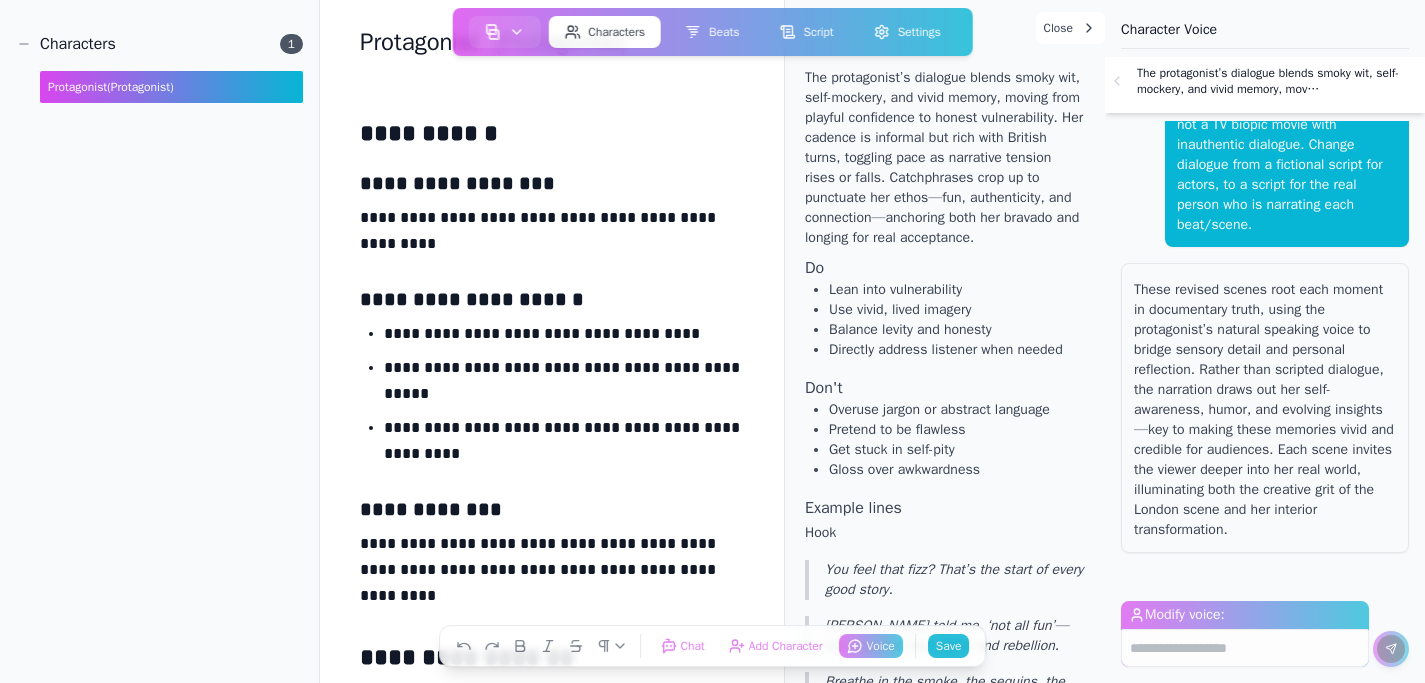 scroll, scrollTop: 84, scrollLeft: 0, axis: vertical 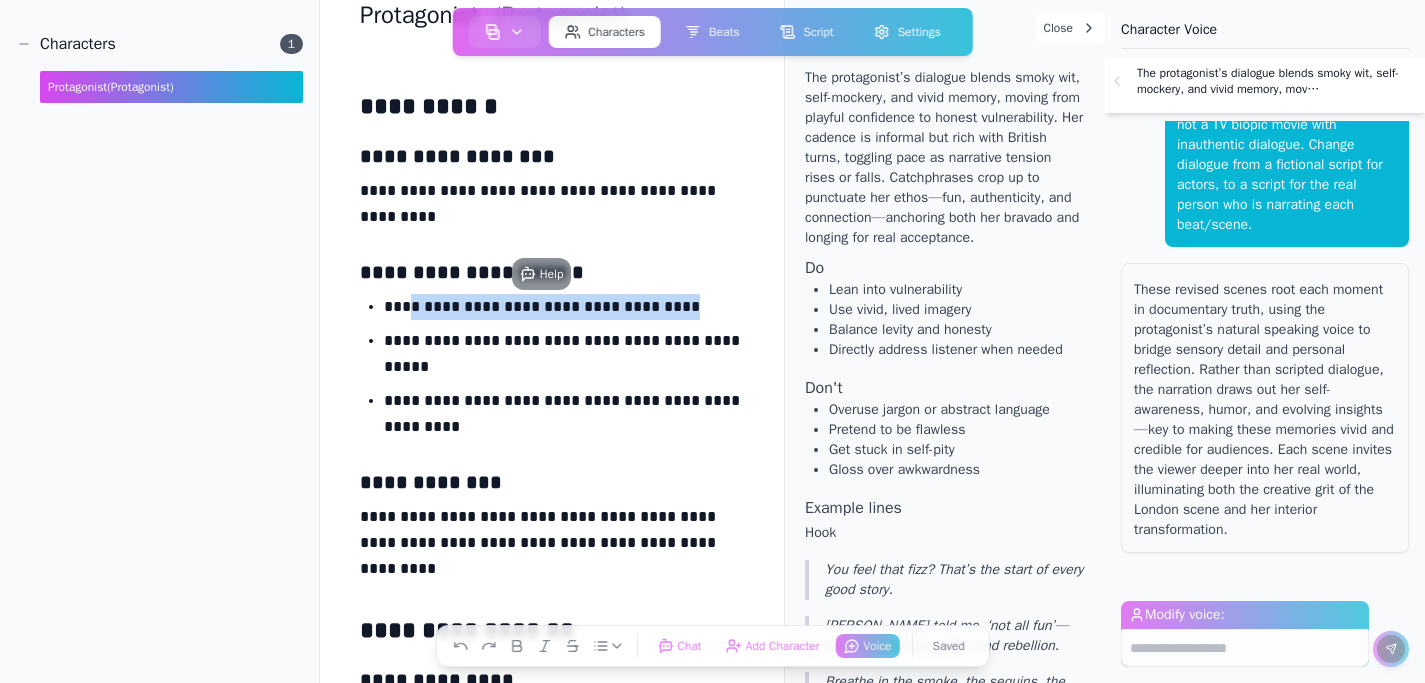 drag, startPoint x: 676, startPoint y: 308, endPoint x: 406, endPoint y: 302, distance: 270.06665 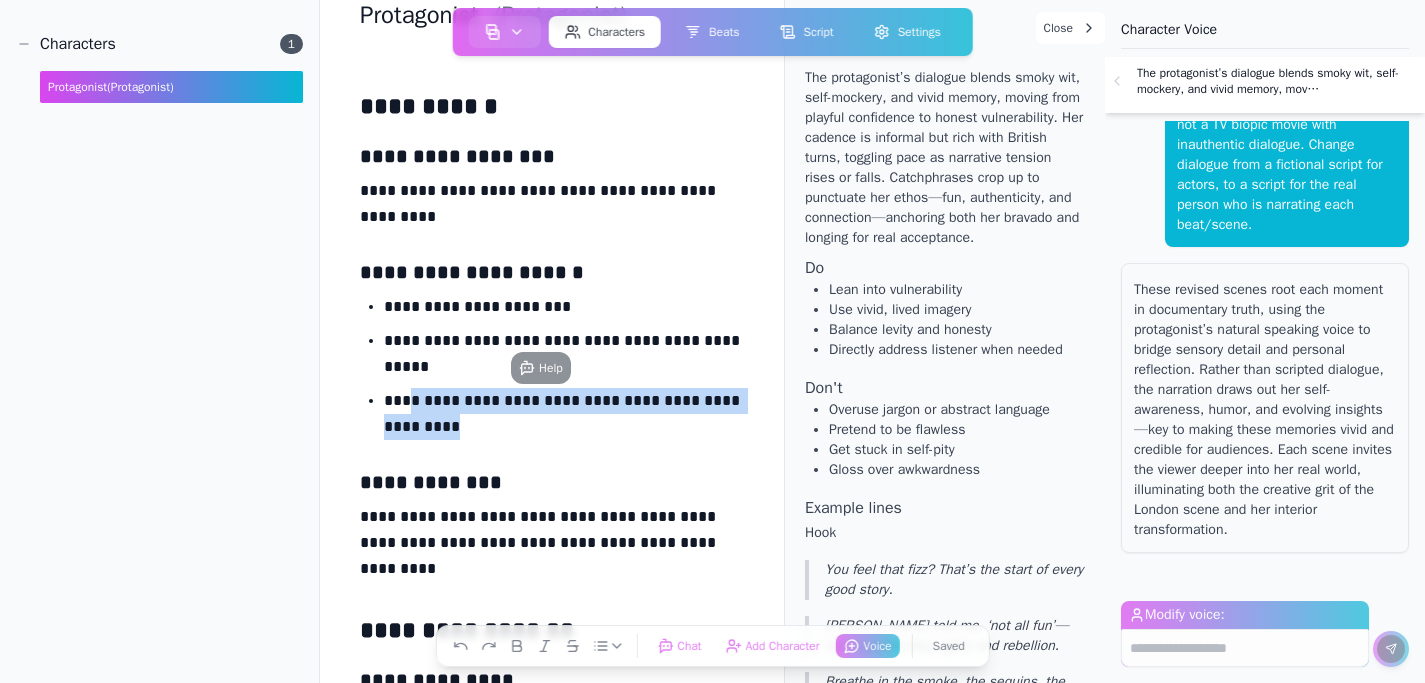 drag, startPoint x: 489, startPoint y: 426, endPoint x: 407, endPoint y: 398, distance: 86.64872 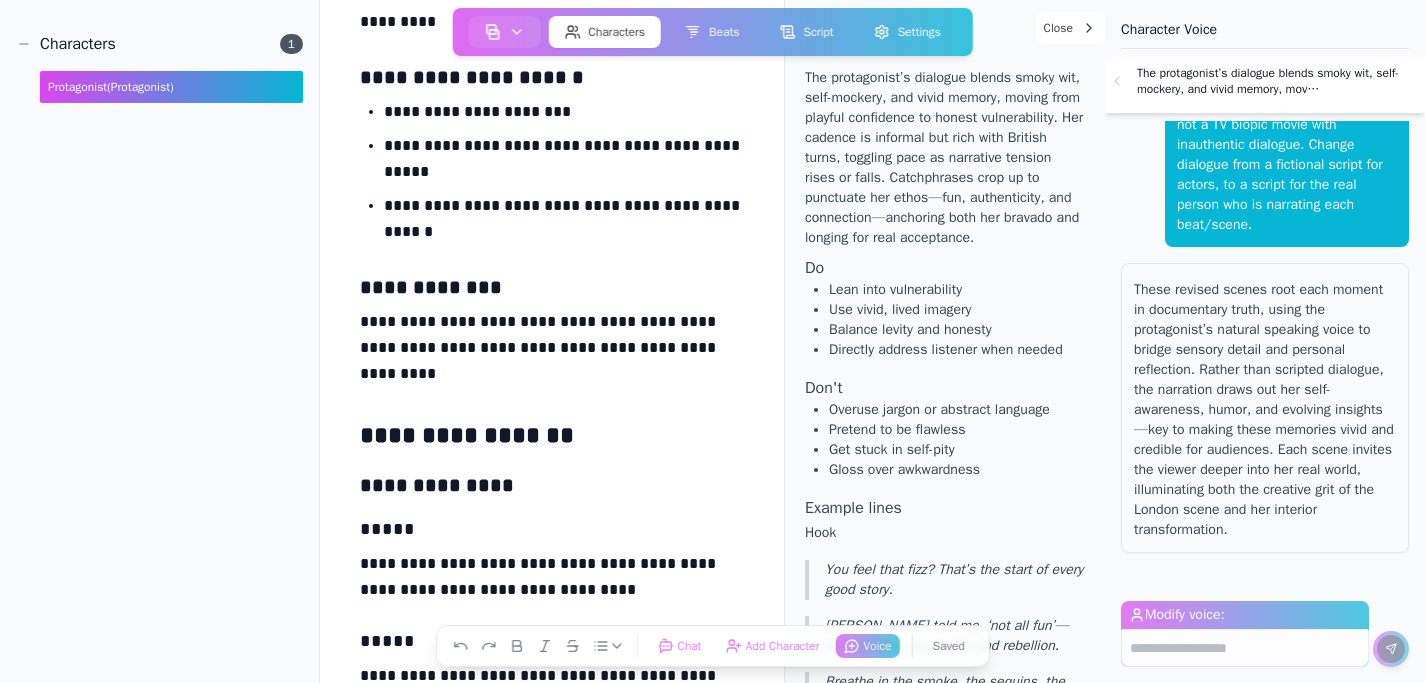 scroll, scrollTop: 280, scrollLeft: 0, axis: vertical 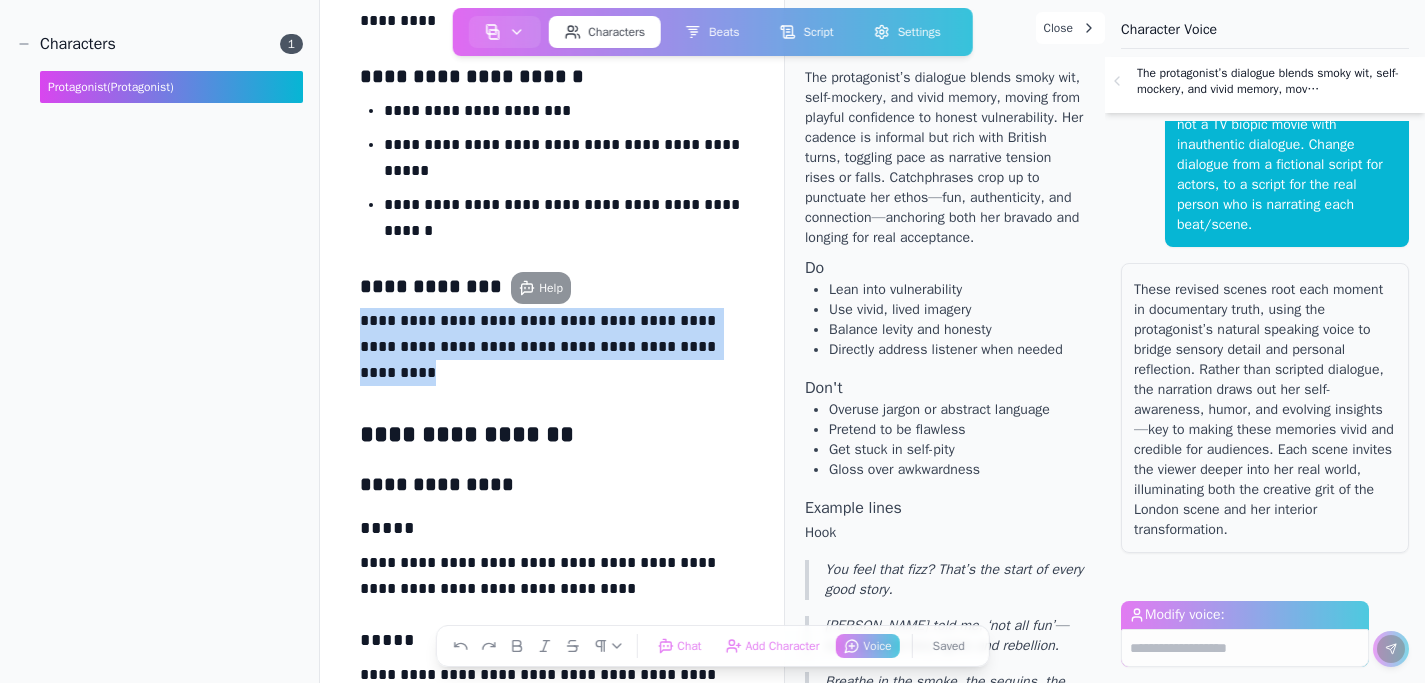 drag, startPoint x: 427, startPoint y: 376, endPoint x: 357, endPoint y: 319, distance: 90.27181 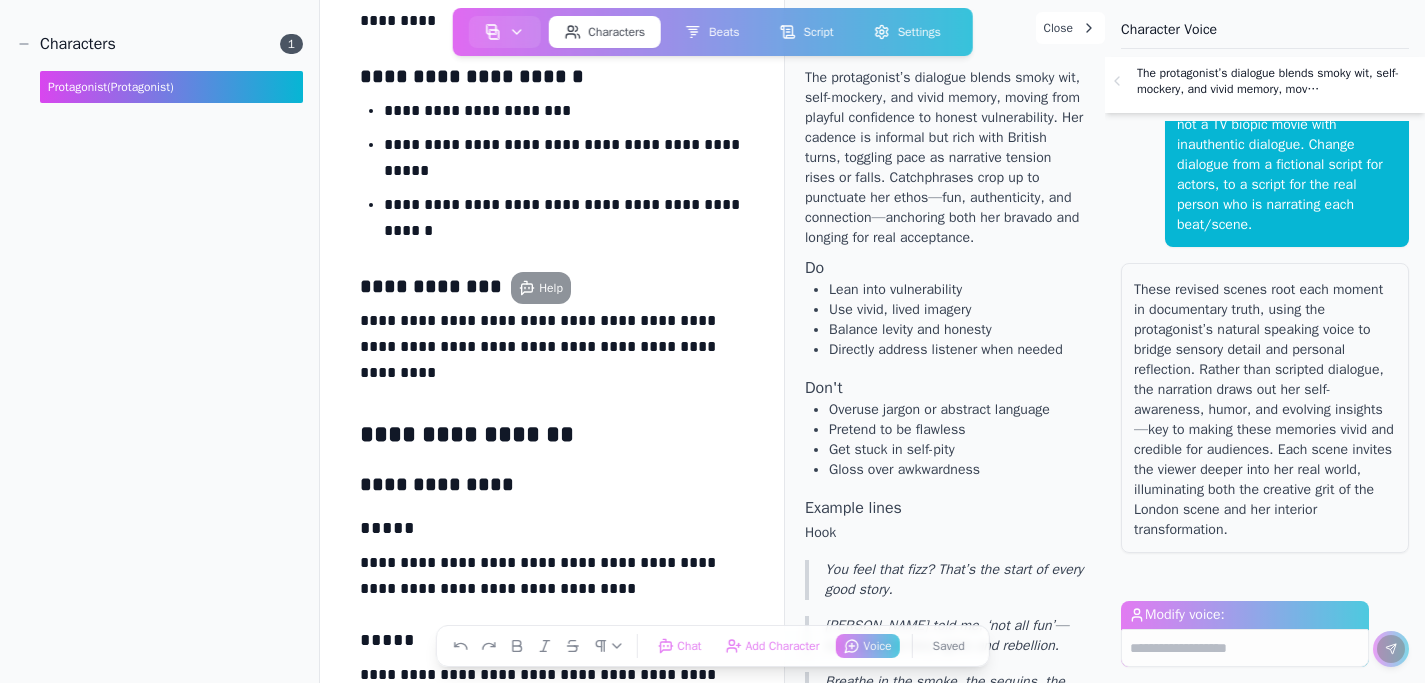 click on "**********" at bounding box center [564, 115] 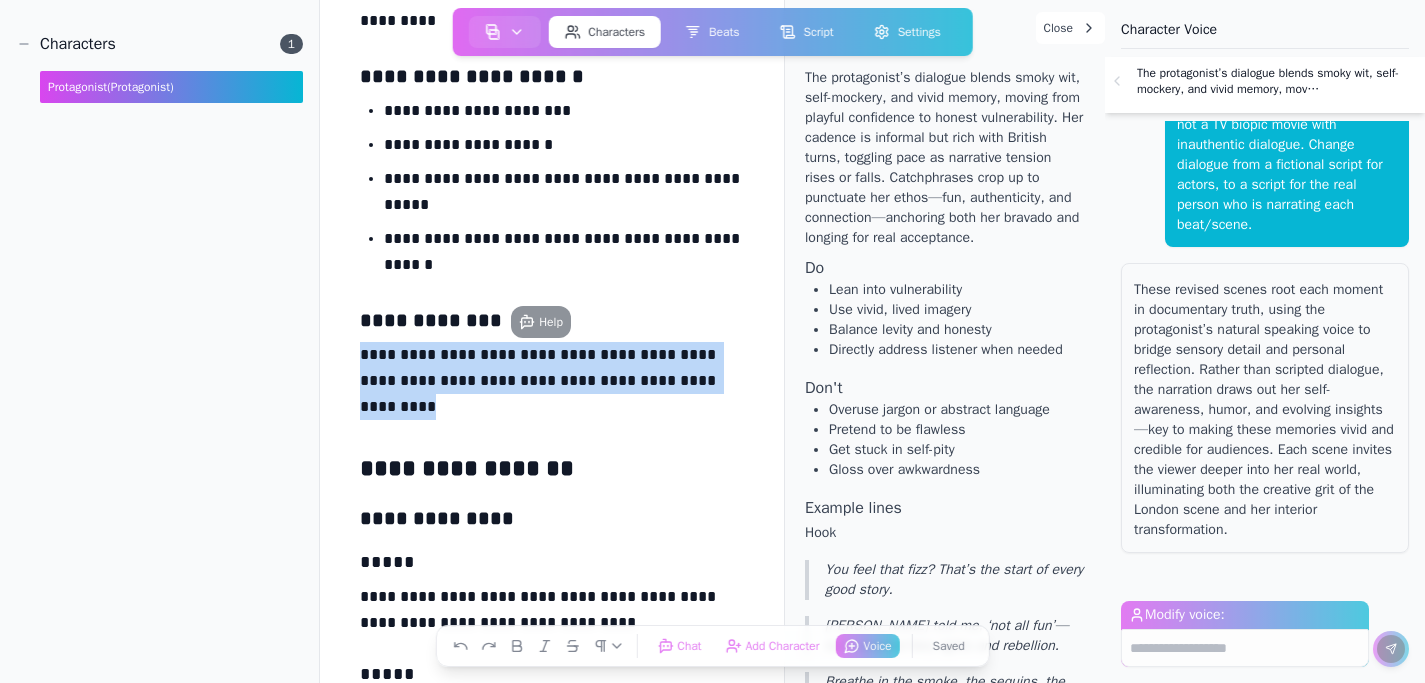 drag, startPoint x: 431, startPoint y: 408, endPoint x: 362, endPoint y: 355, distance: 87.005745 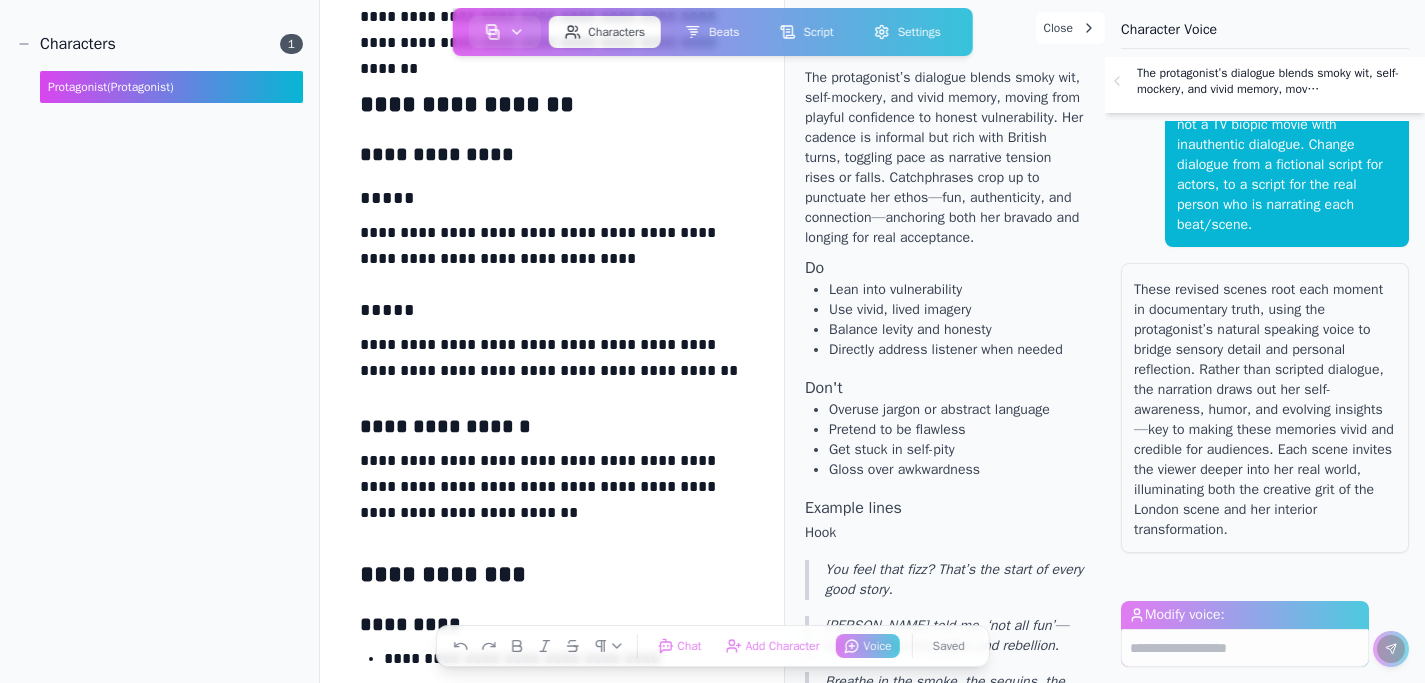 scroll, scrollTop: 623, scrollLeft: 0, axis: vertical 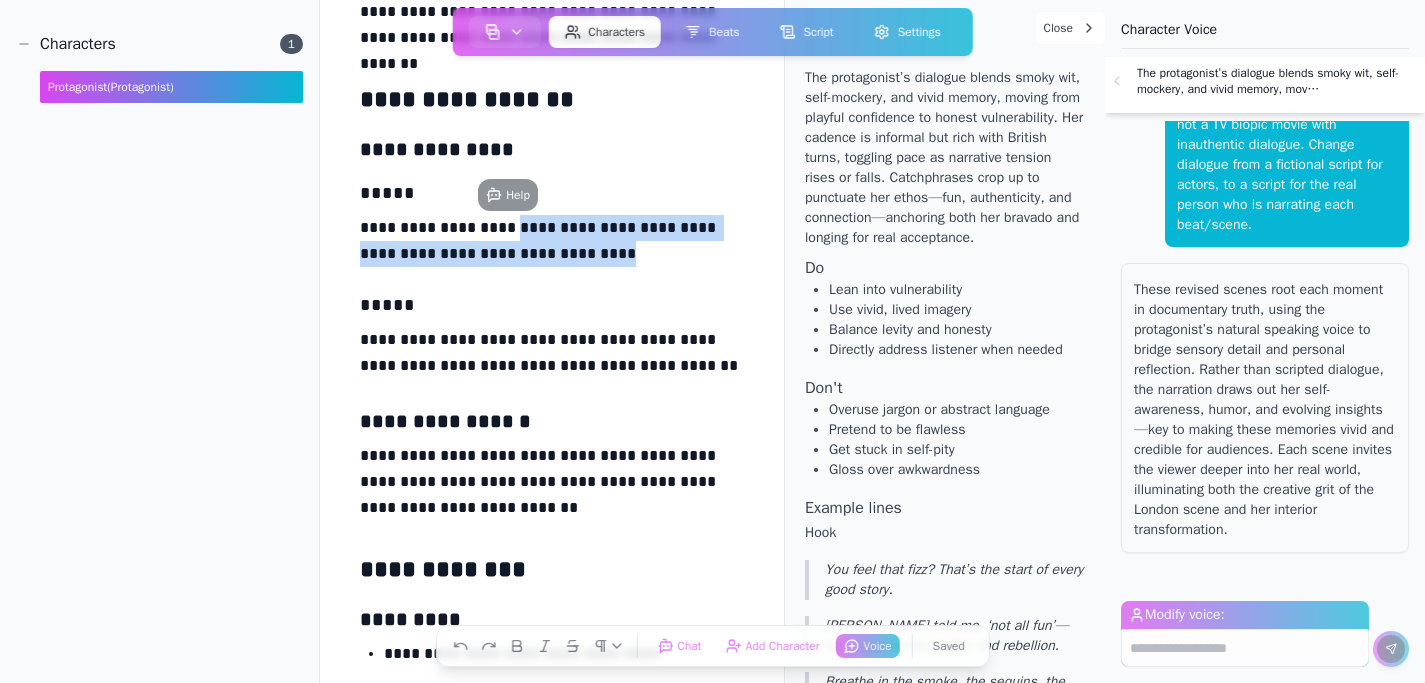 drag, startPoint x: 647, startPoint y: 258, endPoint x: 516, endPoint y: 230, distance: 133.95895 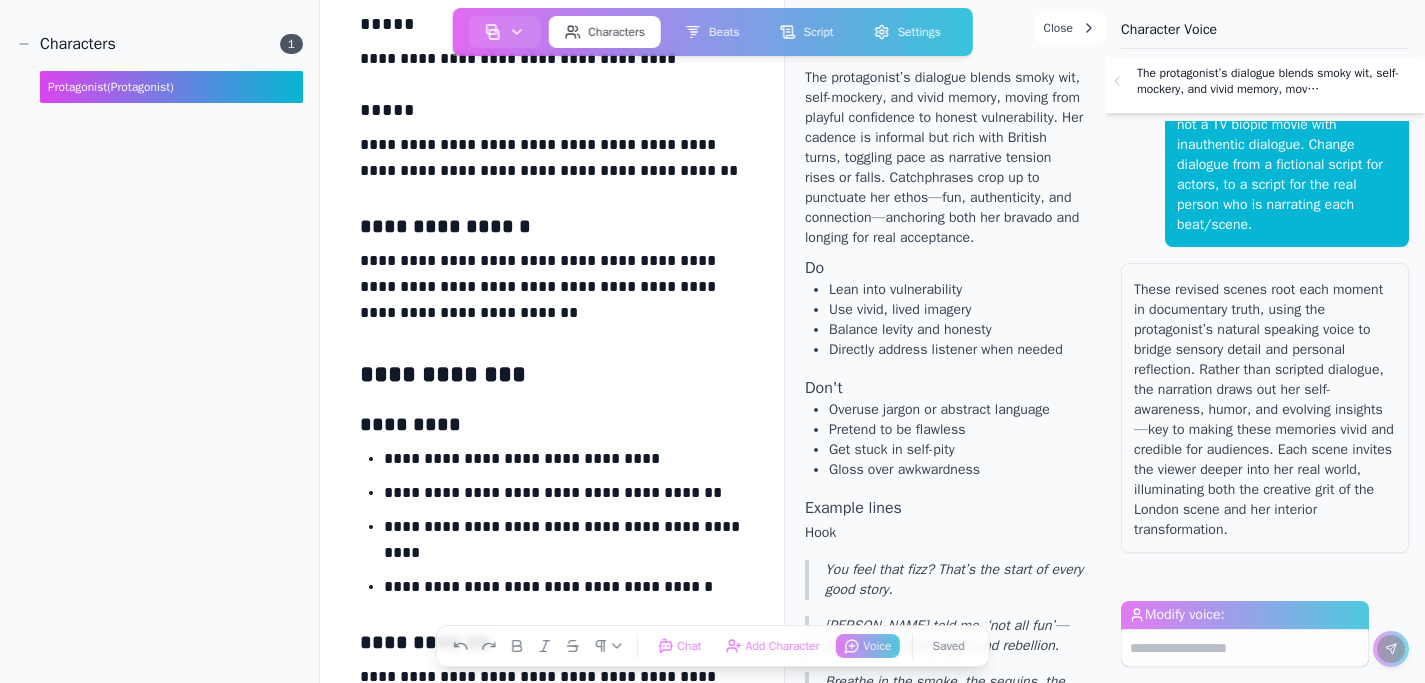 scroll, scrollTop: 795, scrollLeft: 0, axis: vertical 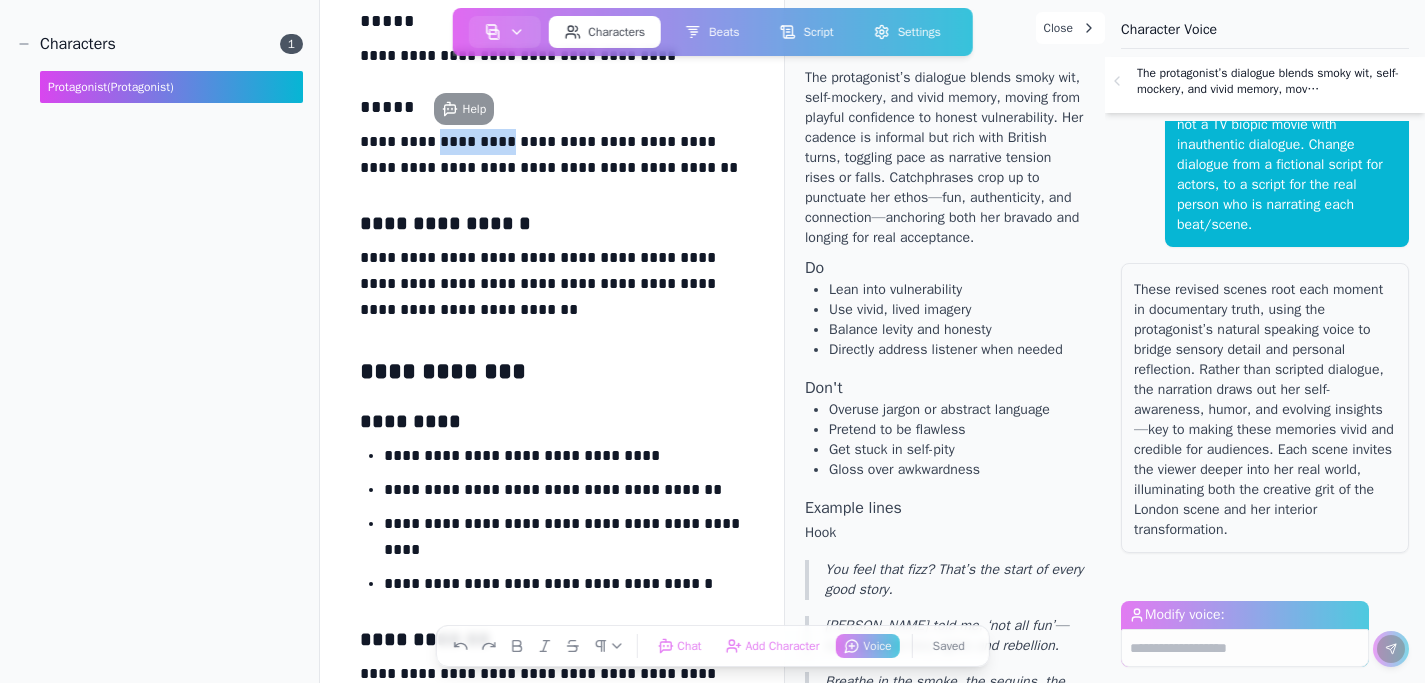 drag, startPoint x: 497, startPoint y: 141, endPoint x: 434, endPoint y: 141, distance: 63 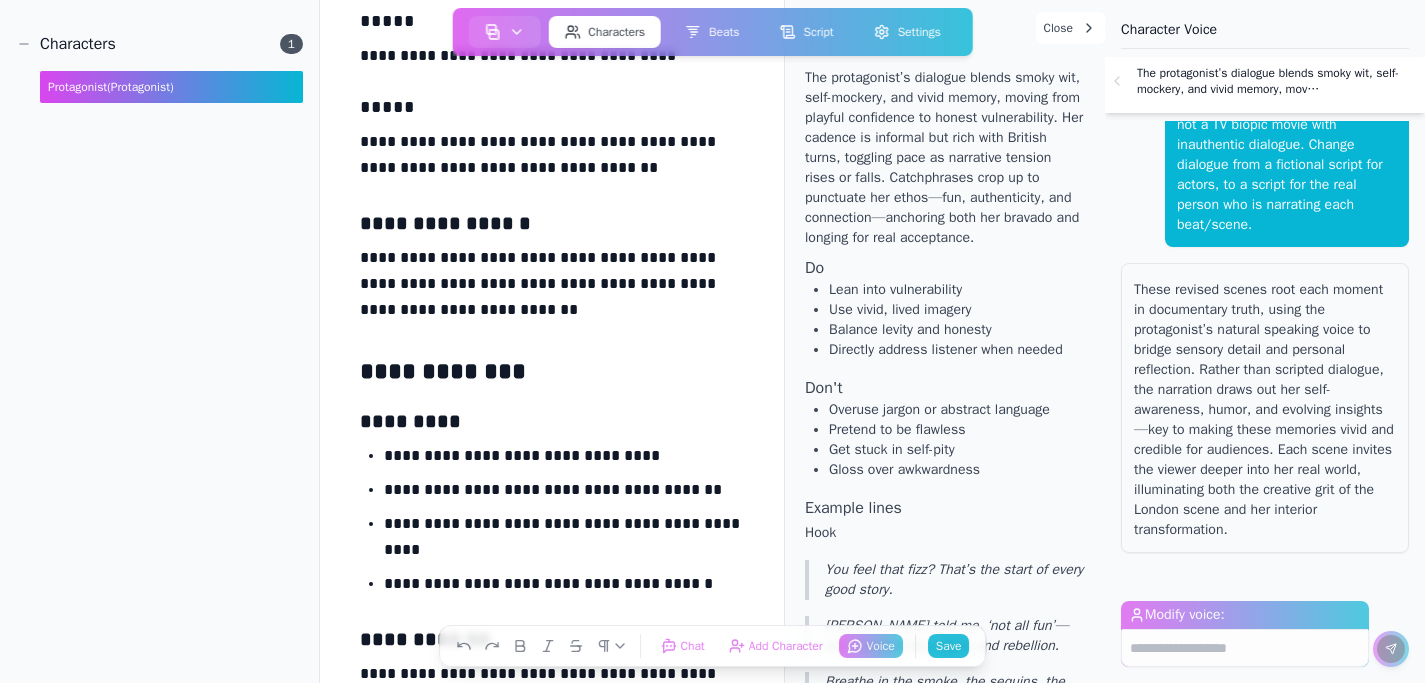click on "**********" at bounding box center [552, 159] 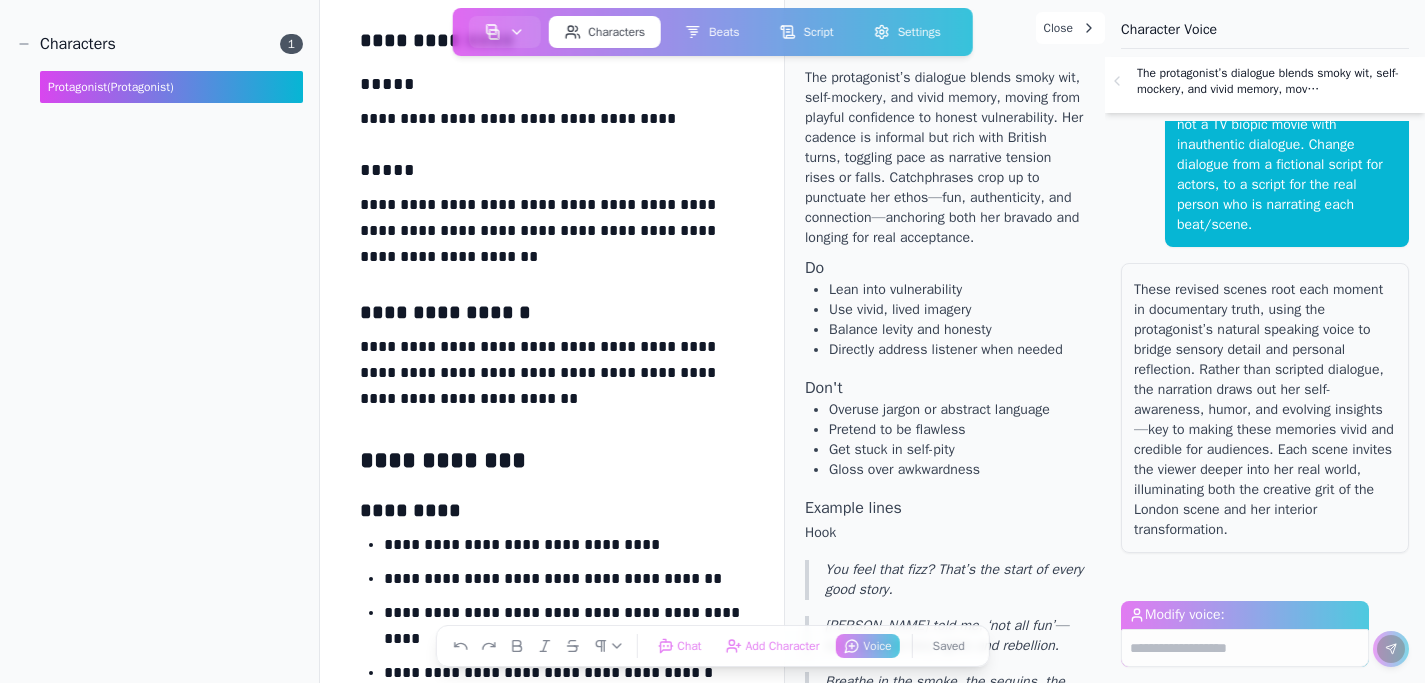 scroll, scrollTop: 736, scrollLeft: 0, axis: vertical 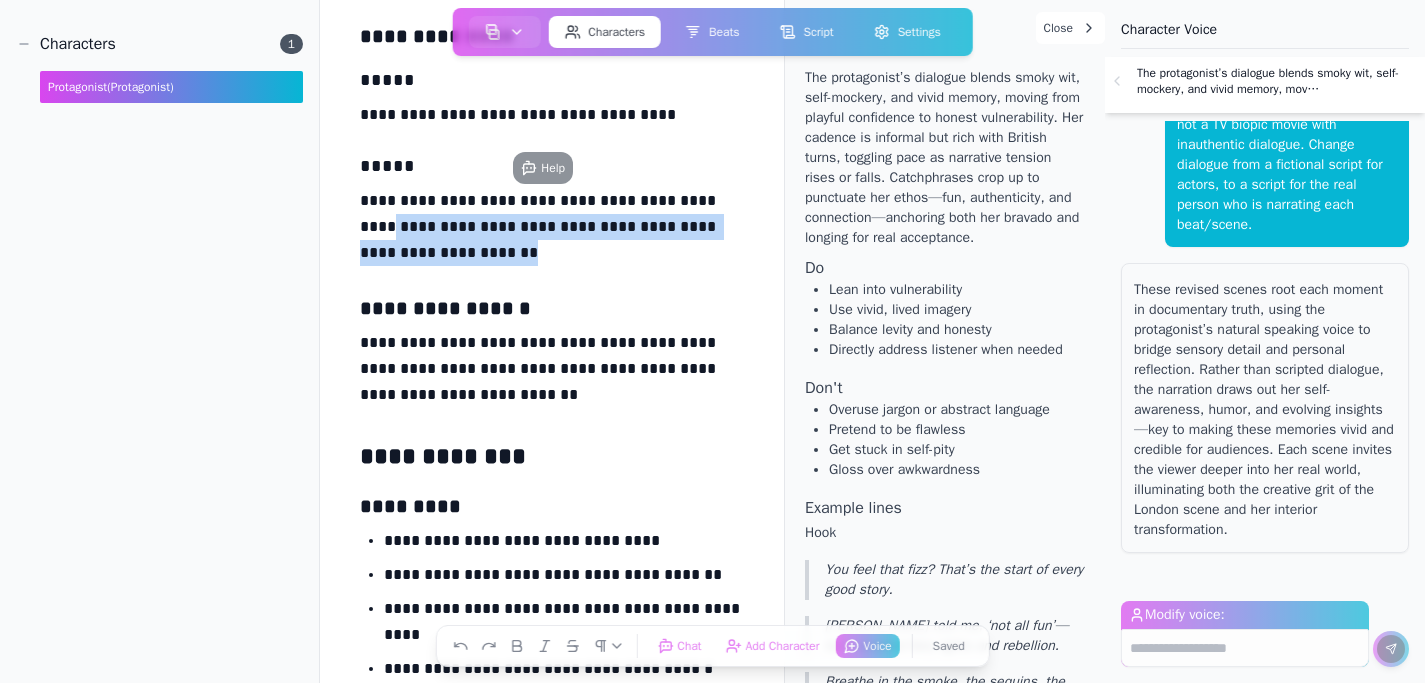 drag, startPoint x: 717, startPoint y: 200, endPoint x: 714, endPoint y: 266, distance: 66.068146 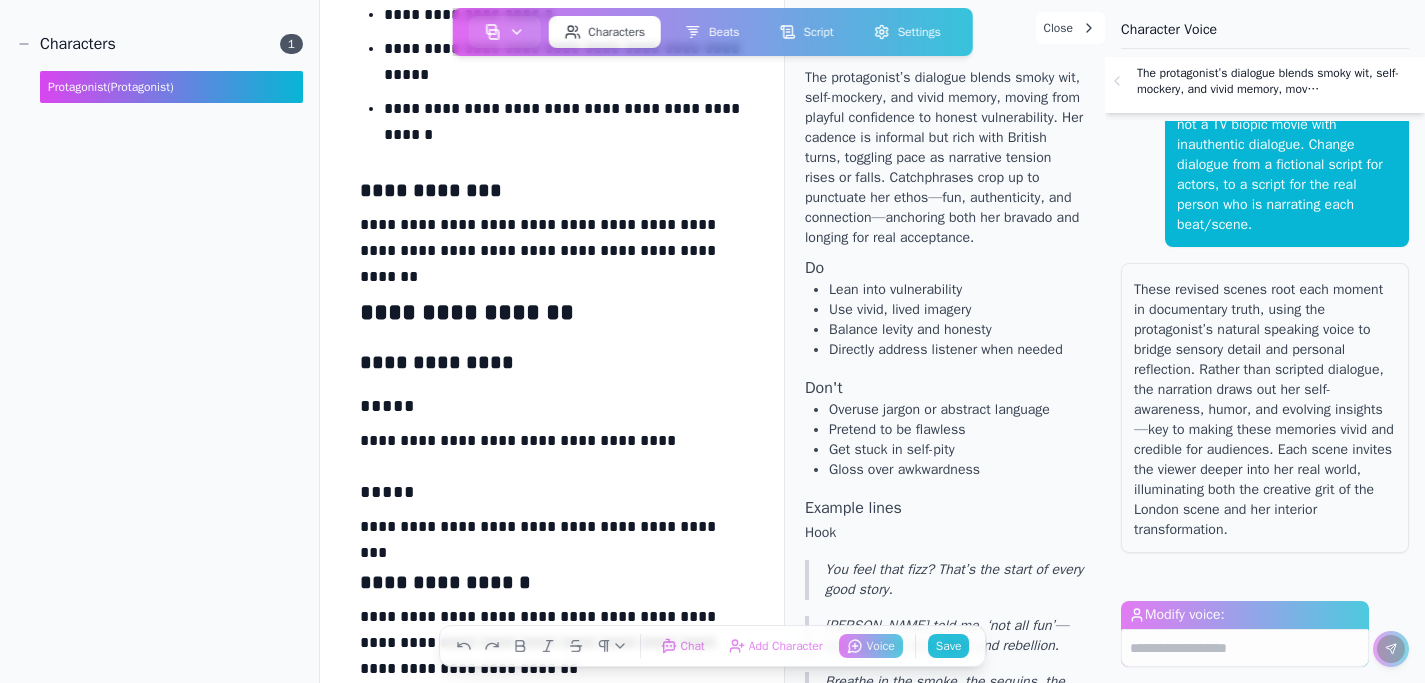 scroll, scrollTop: 389, scrollLeft: 0, axis: vertical 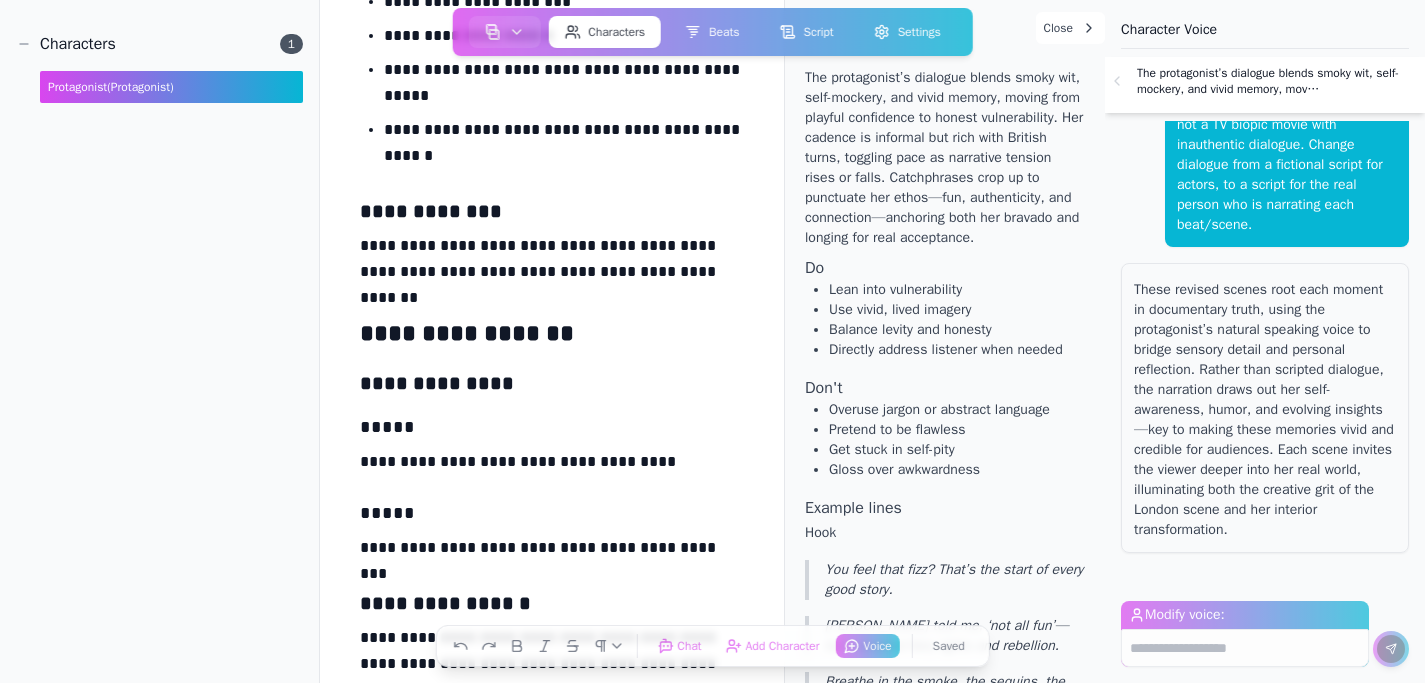click on "**********" at bounding box center (552, 2463) 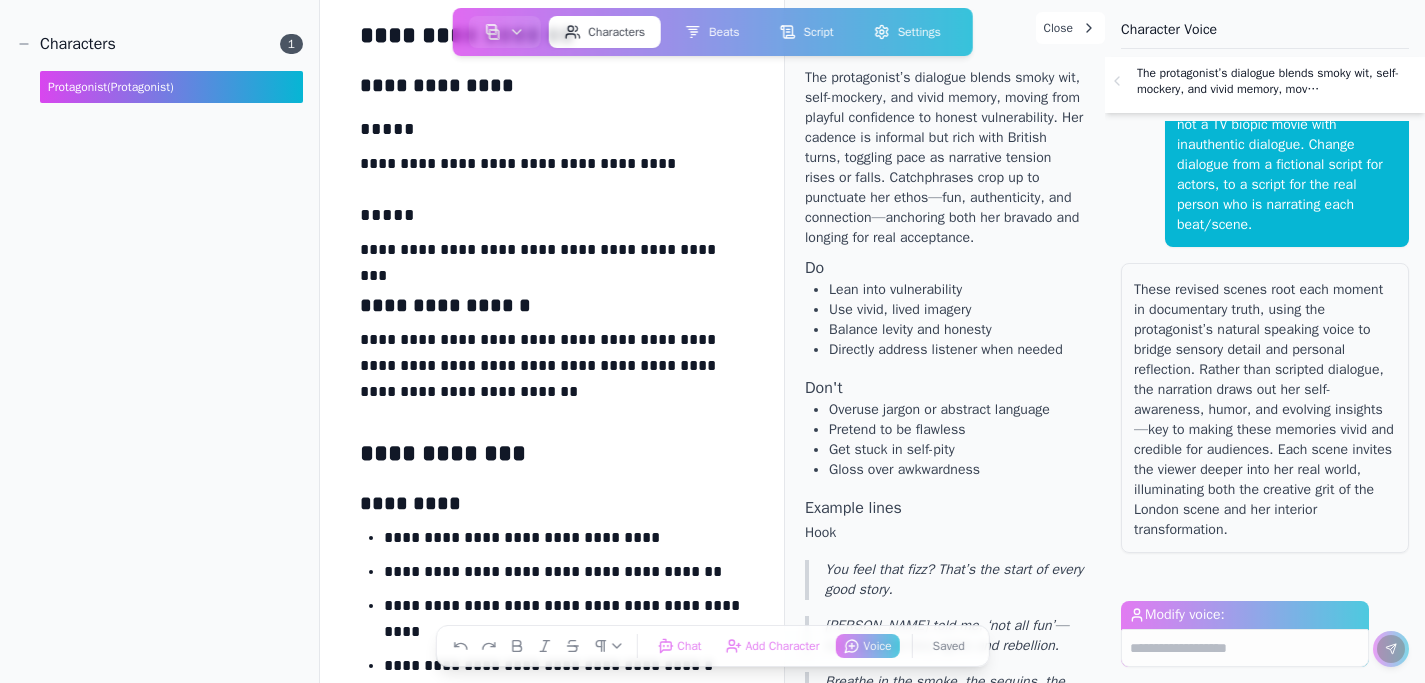 scroll, scrollTop: 713, scrollLeft: 0, axis: vertical 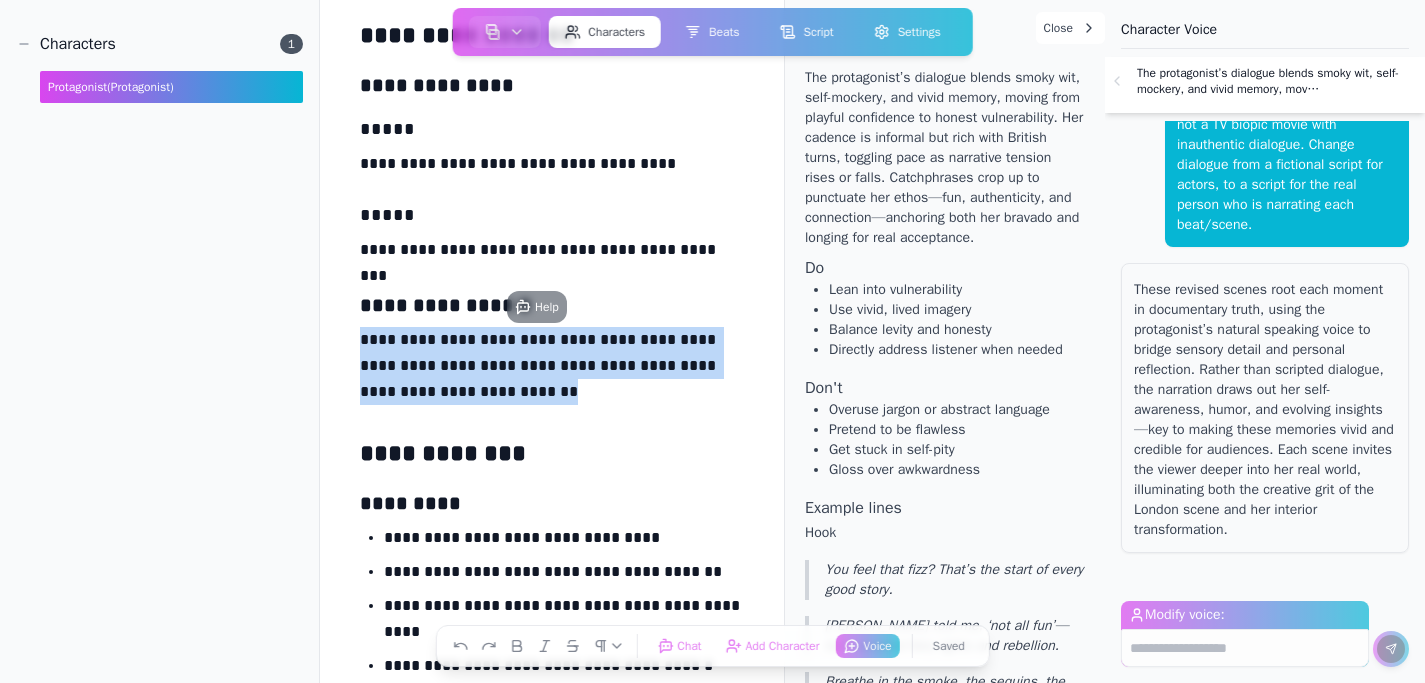 drag, startPoint x: 515, startPoint y: 392, endPoint x: 354, endPoint y: 332, distance: 171.81676 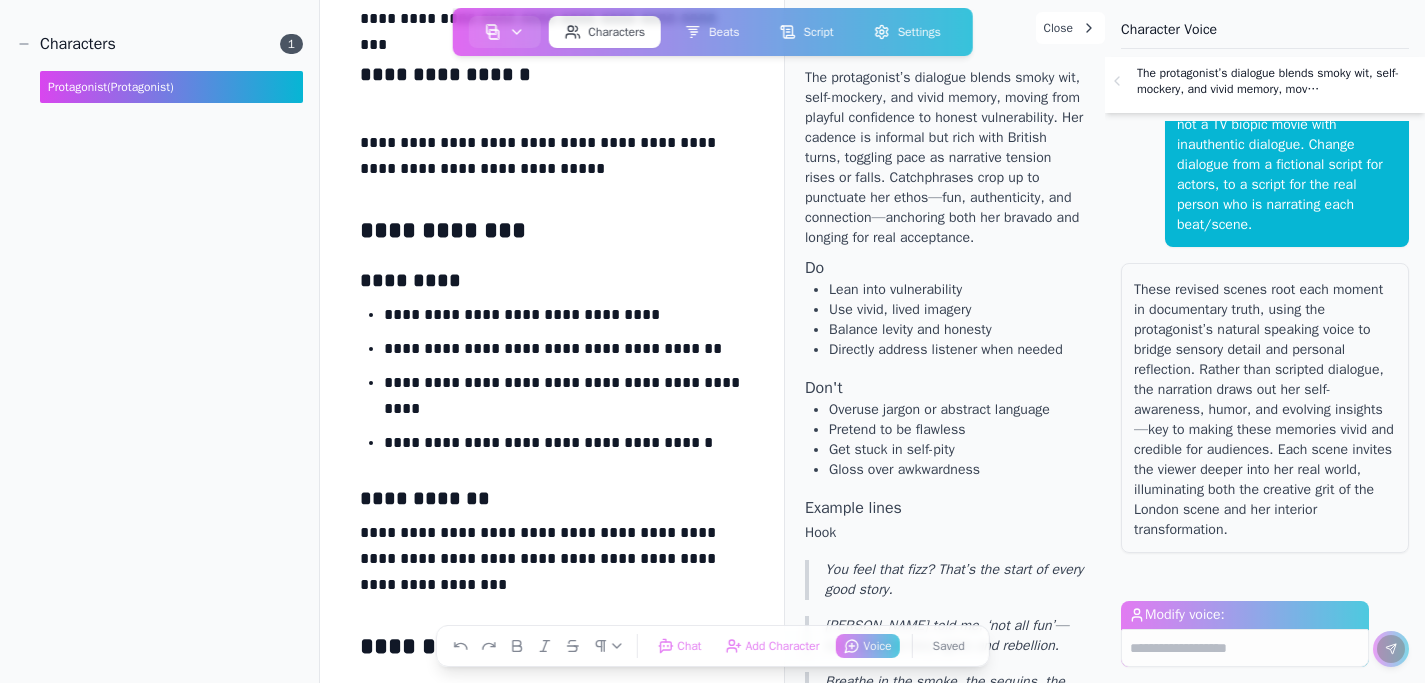 scroll, scrollTop: 939, scrollLeft: 0, axis: vertical 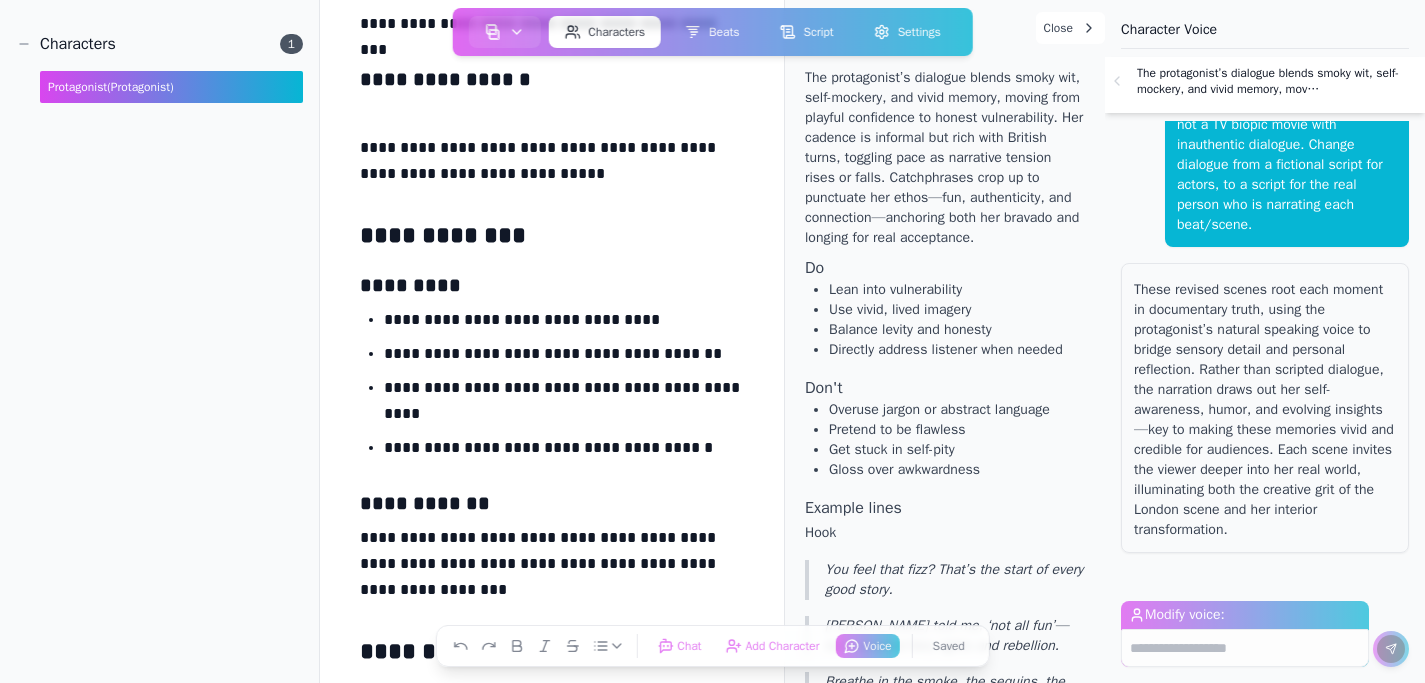 click on "**********" at bounding box center (564, 324) 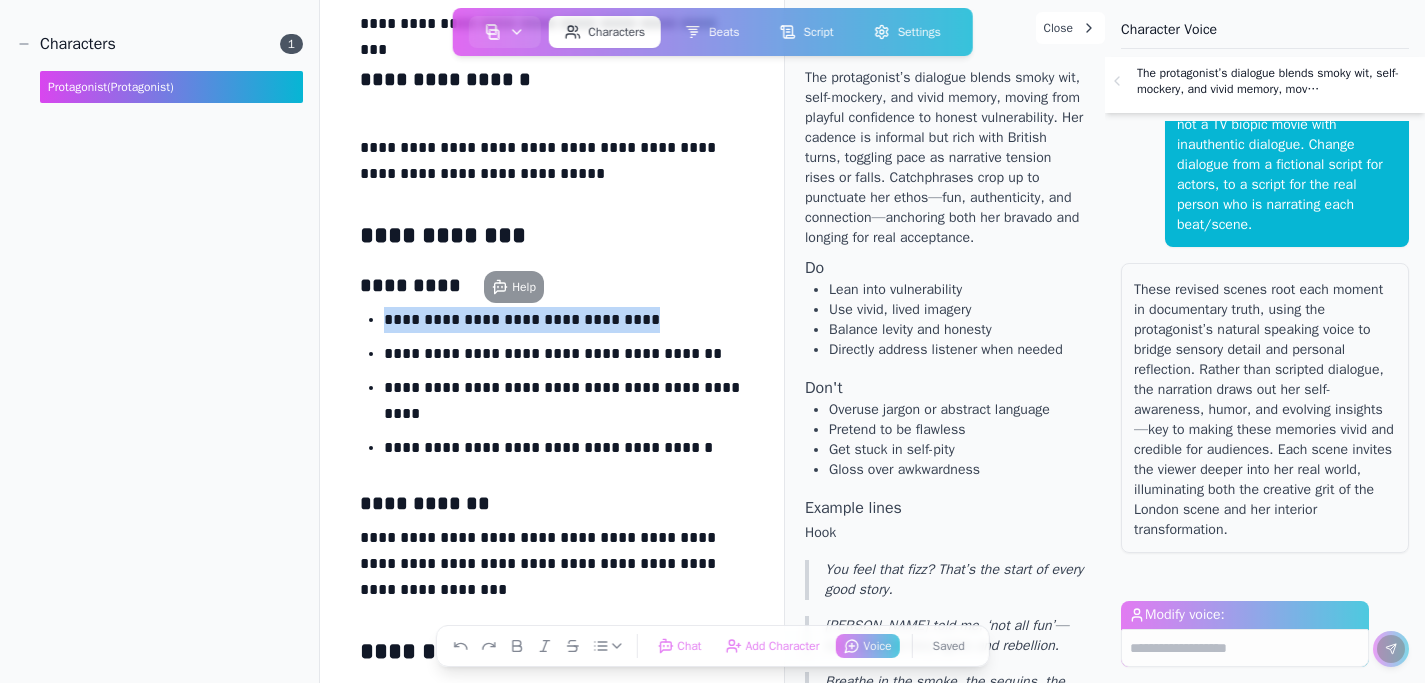 drag, startPoint x: 659, startPoint y: 313, endPoint x: 385, endPoint y: 316, distance: 274.01642 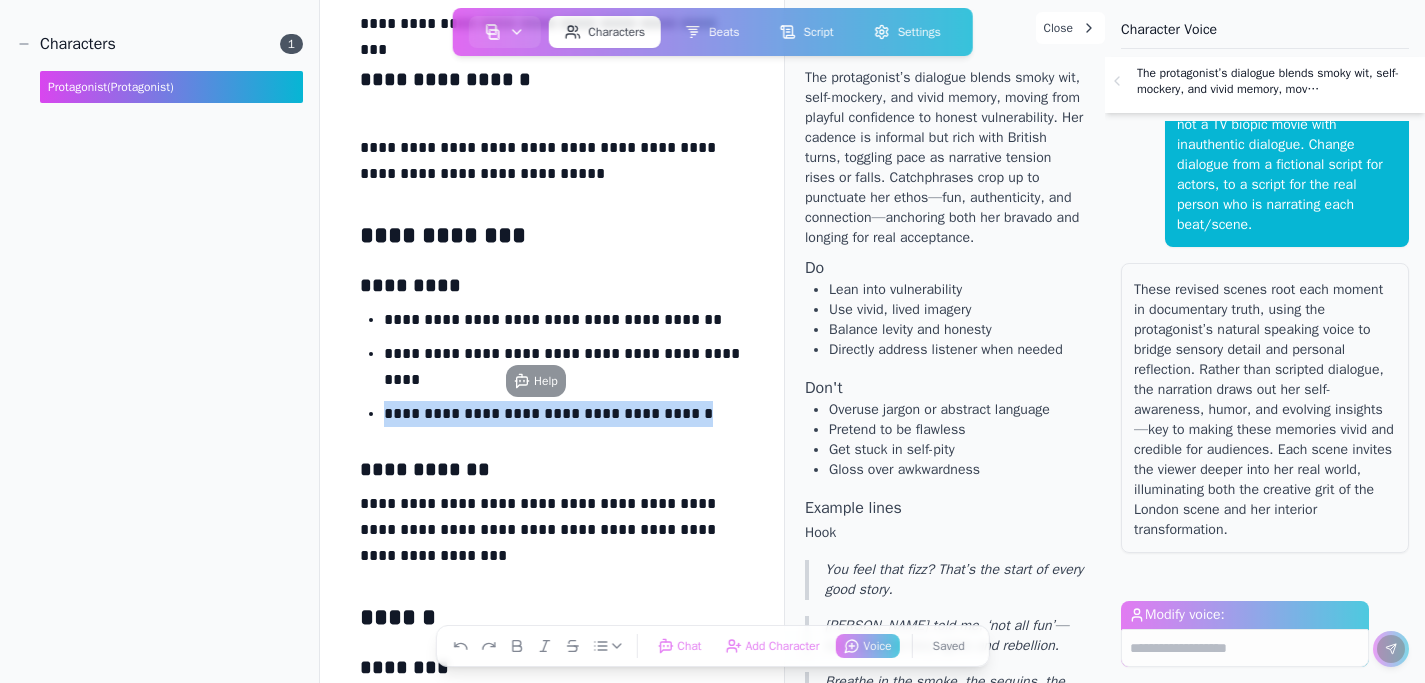 drag, startPoint x: 693, startPoint y: 415, endPoint x: 384, endPoint y: 408, distance: 309.07928 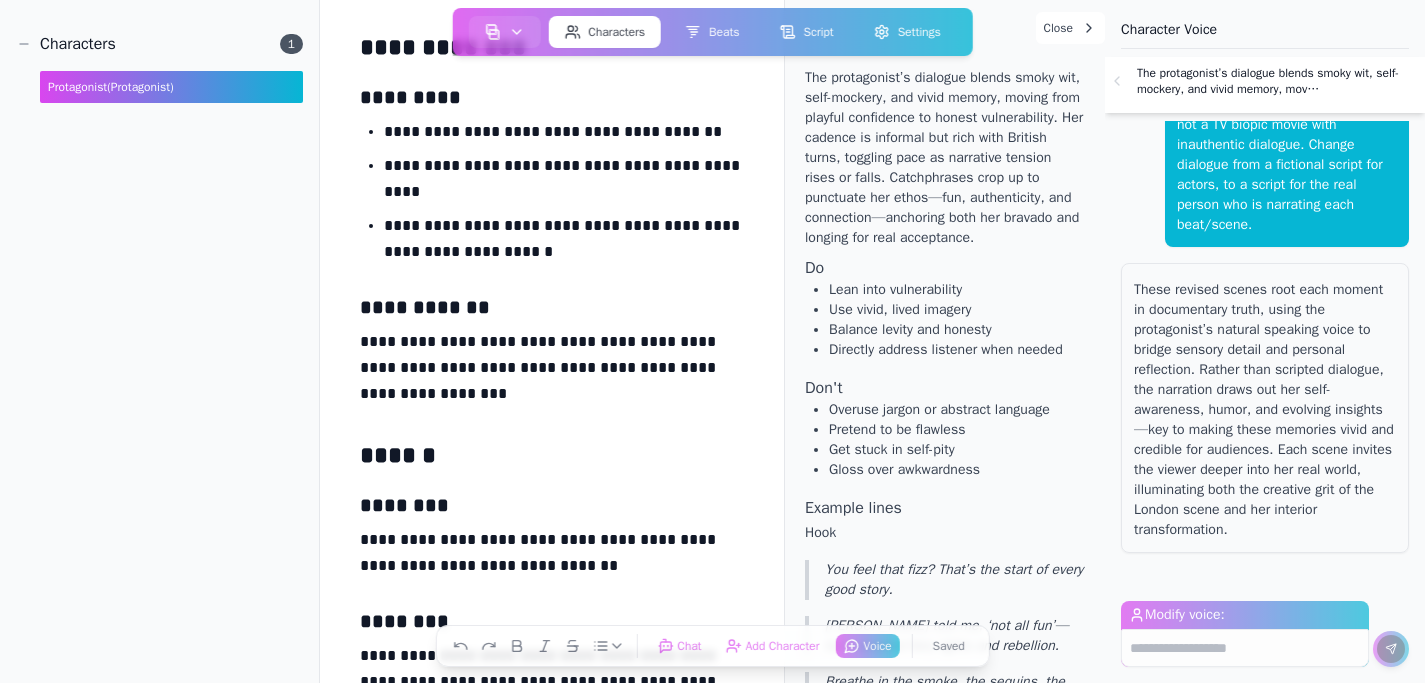 scroll, scrollTop: 1139, scrollLeft: 0, axis: vertical 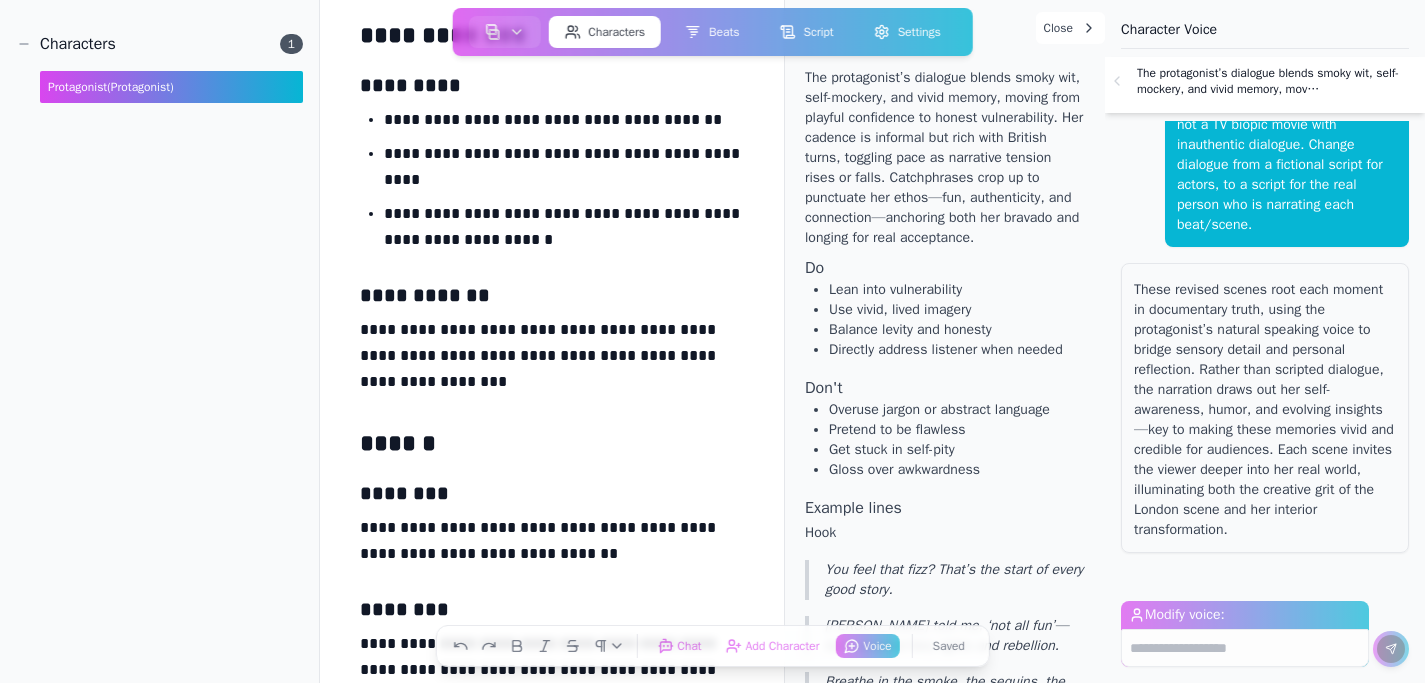 click on "**********" at bounding box center [552, 360] 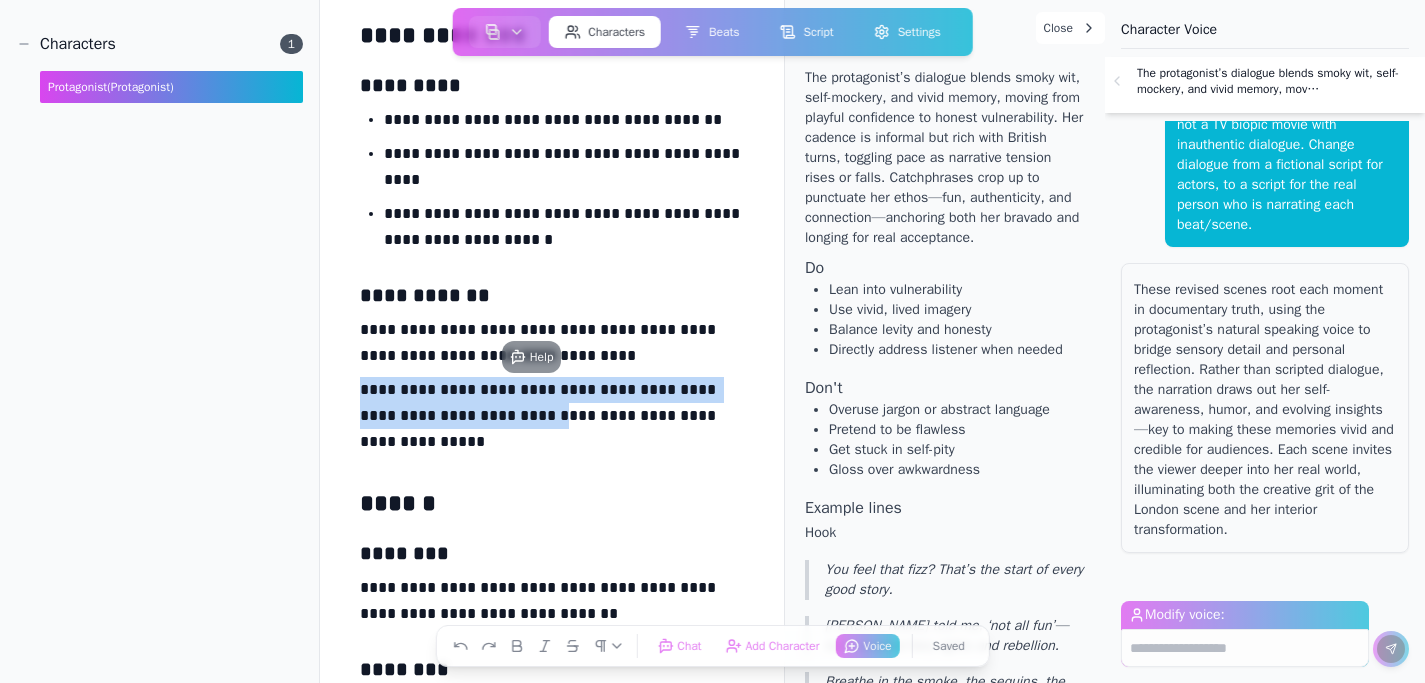 drag, startPoint x: 527, startPoint y: 415, endPoint x: 352, endPoint y: 389, distance: 176.92088 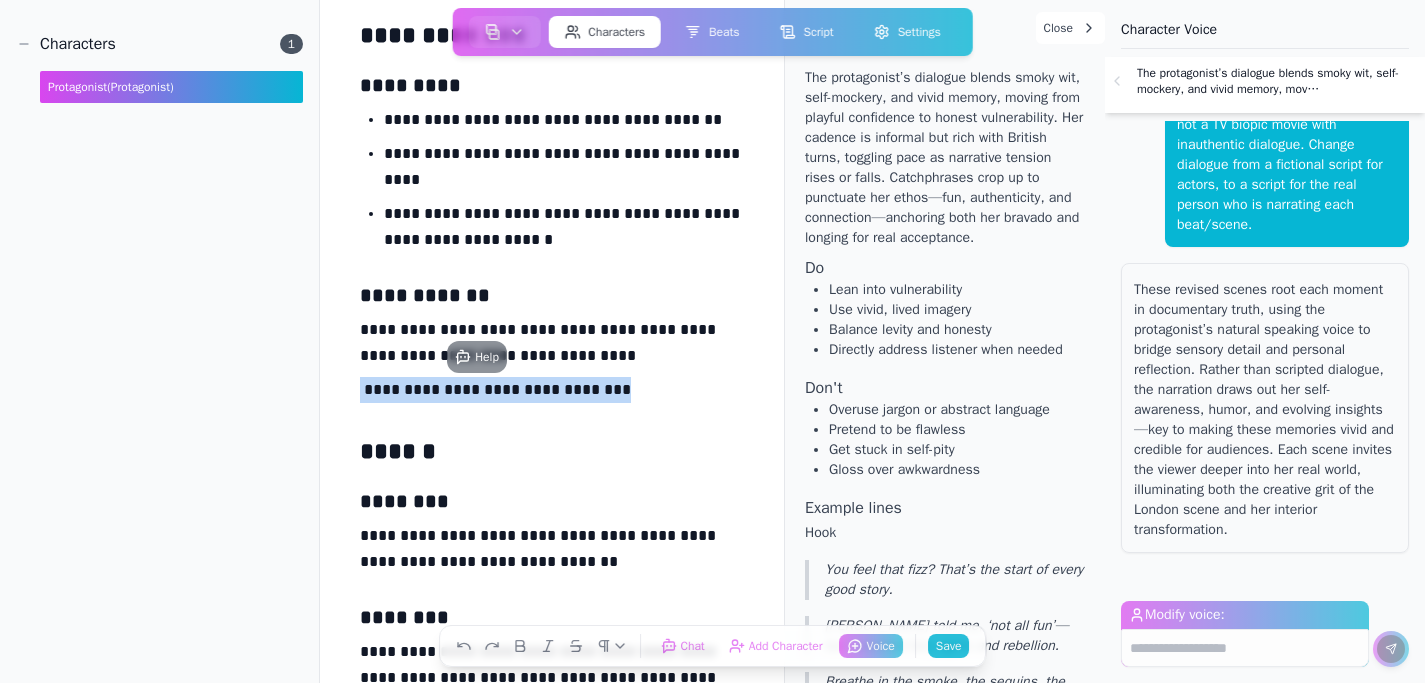 drag, startPoint x: 610, startPoint y: 396, endPoint x: 328, endPoint y: 402, distance: 282.0638 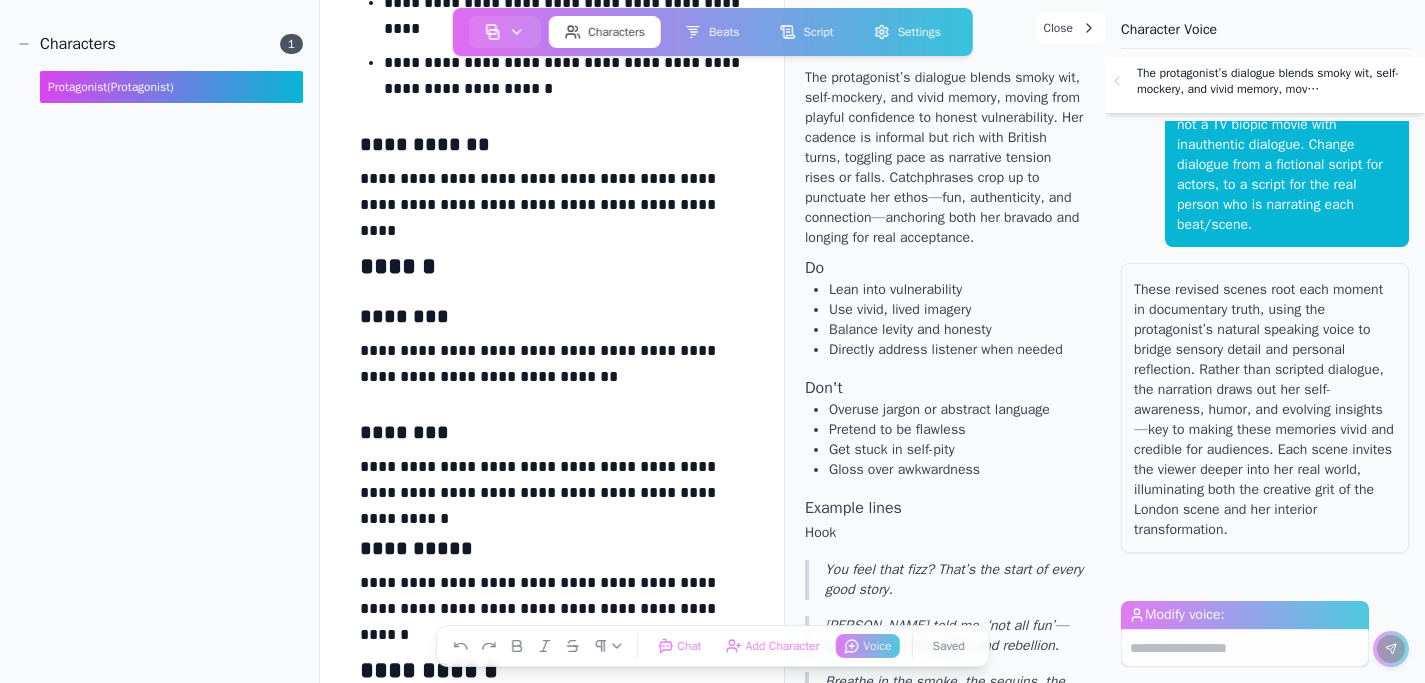 scroll, scrollTop: 1291, scrollLeft: 0, axis: vertical 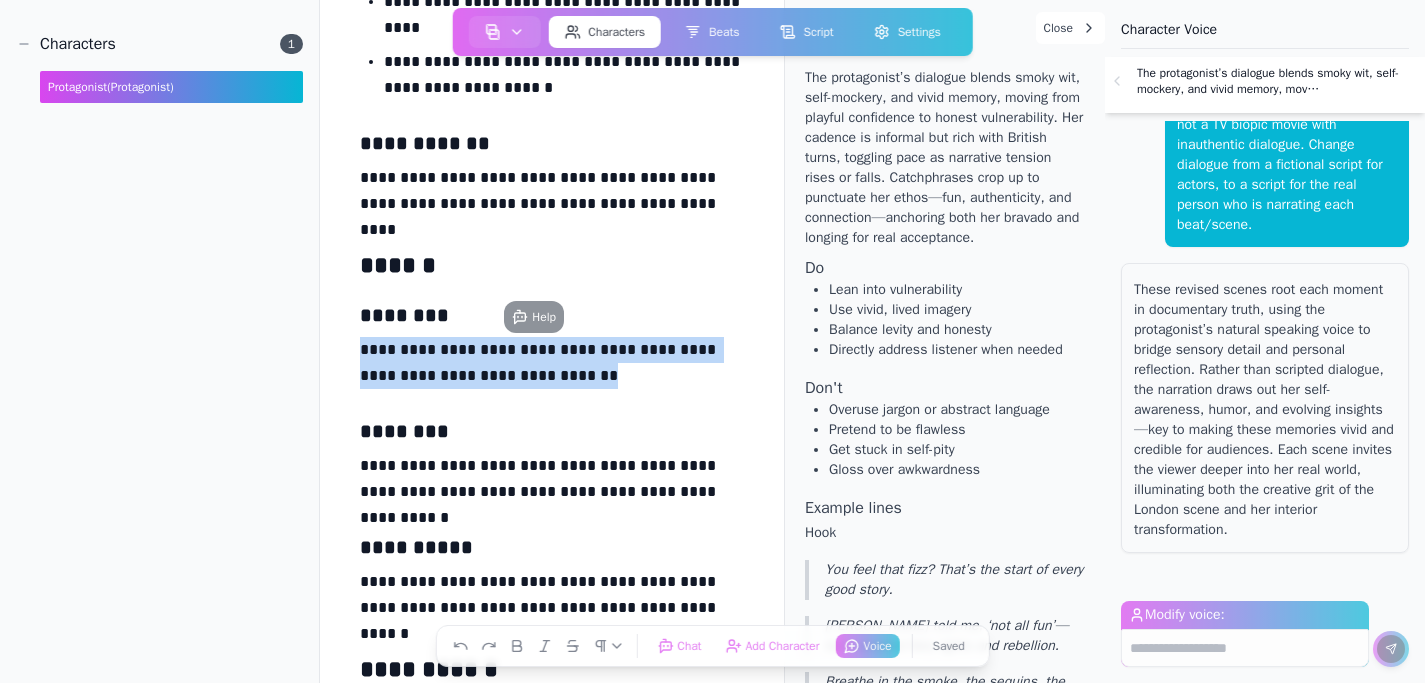 drag, startPoint x: 543, startPoint y: 381, endPoint x: 352, endPoint y: 351, distance: 193.34166 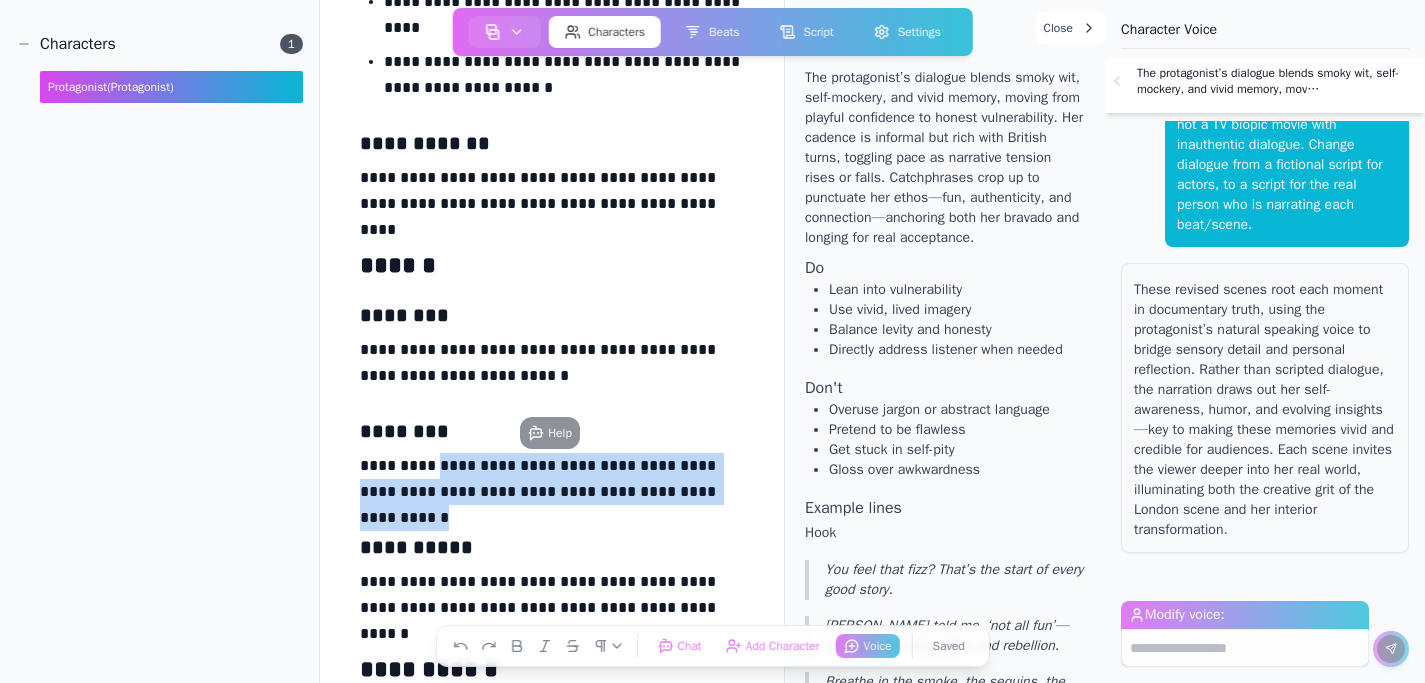drag, startPoint x: 693, startPoint y: 494, endPoint x: 435, endPoint y: 471, distance: 259.02316 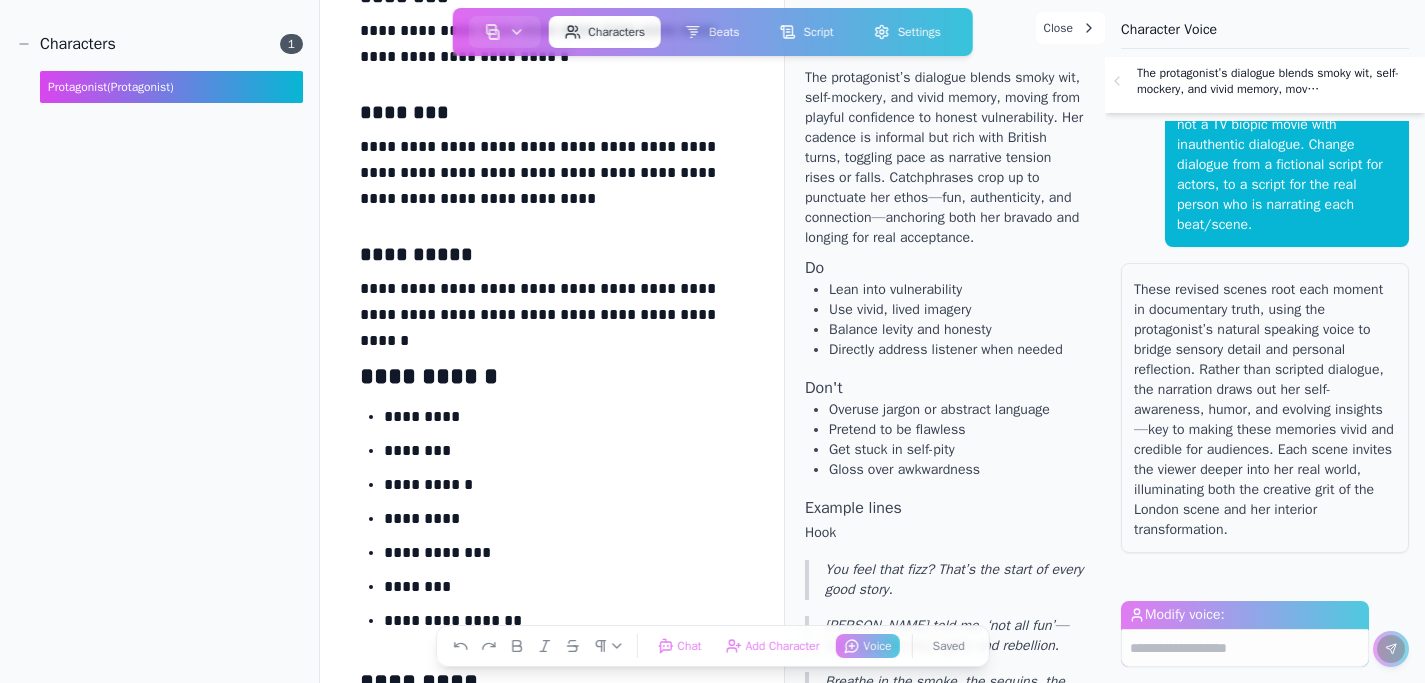 scroll, scrollTop: 1628, scrollLeft: 0, axis: vertical 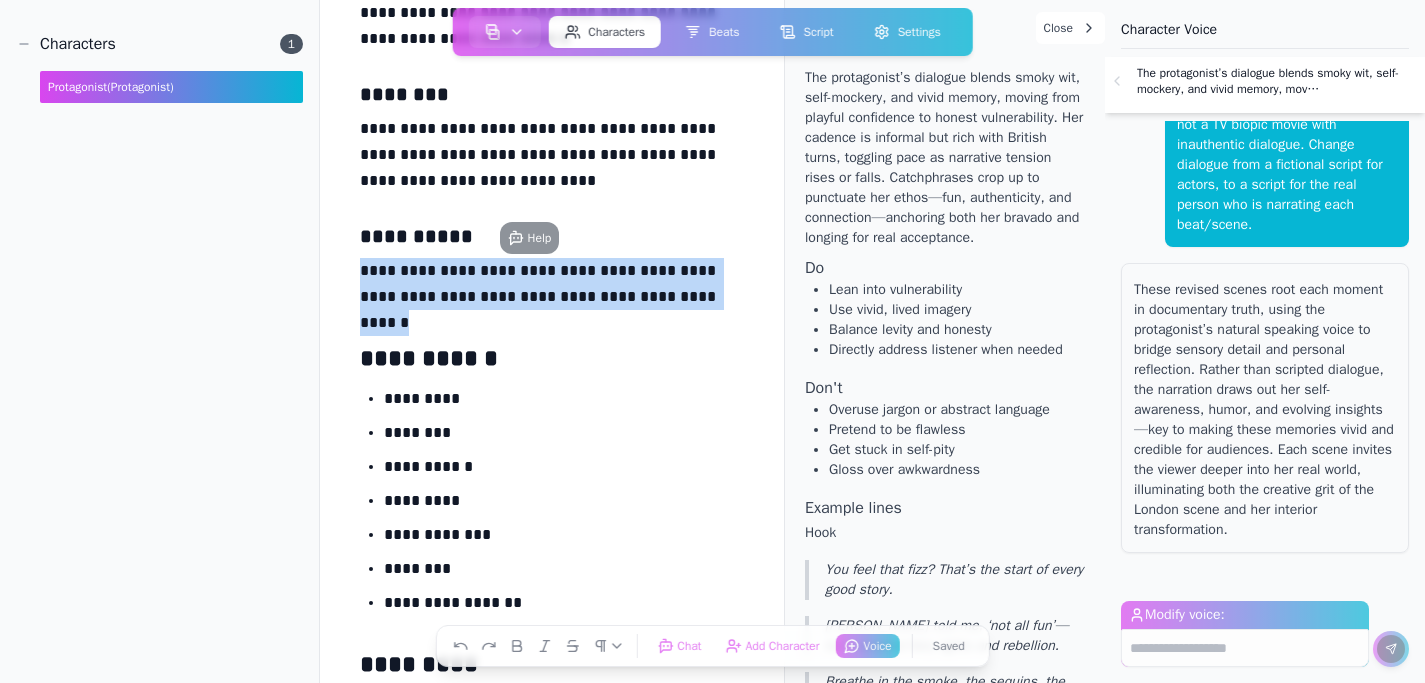 drag, startPoint x: 709, startPoint y: 299, endPoint x: 349, endPoint y: 274, distance: 360.867 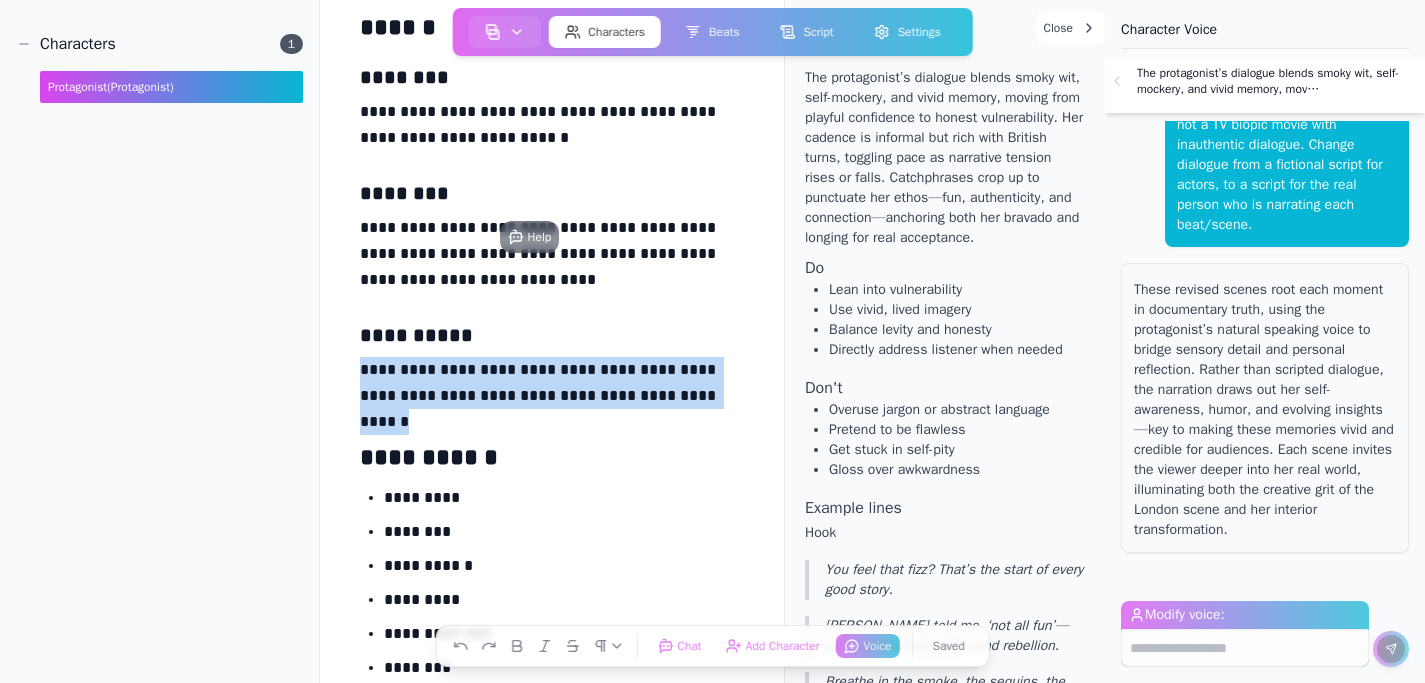 scroll, scrollTop: 1528, scrollLeft: 0, axis: vertical 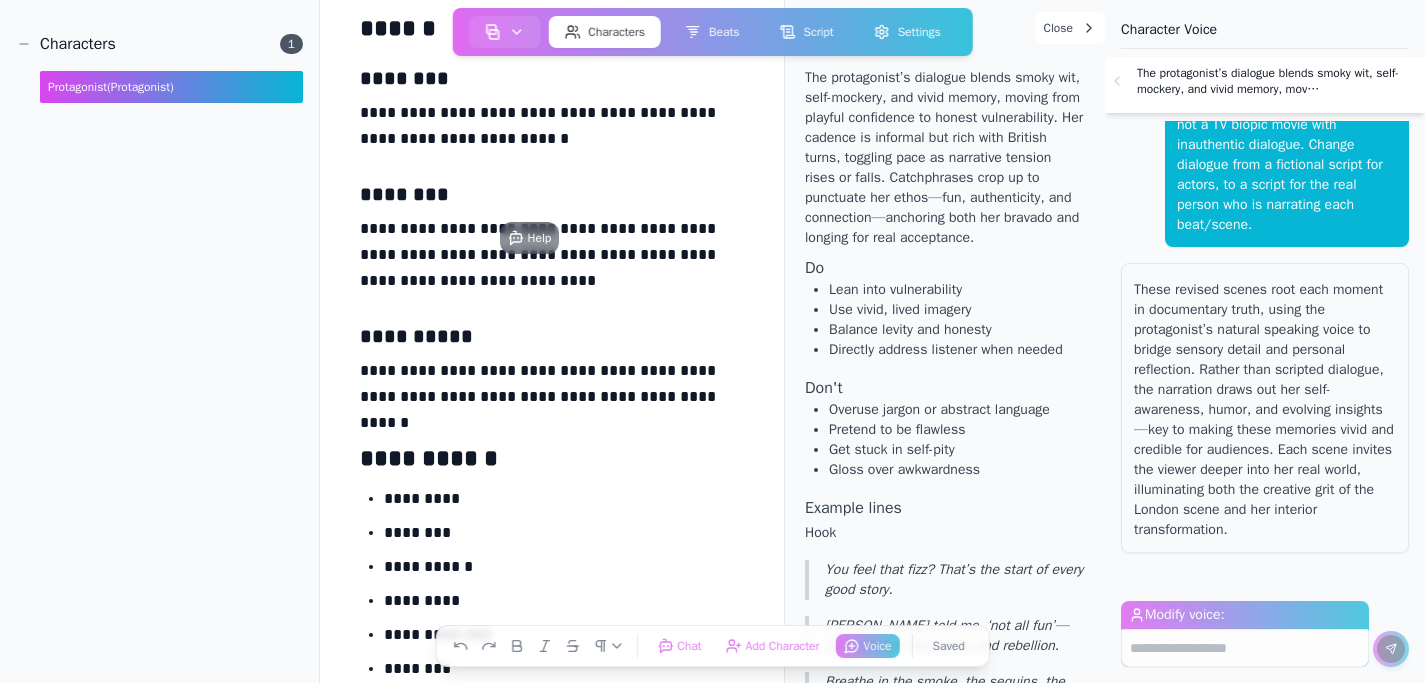 click on "**********" at bounding box center [552, 388] 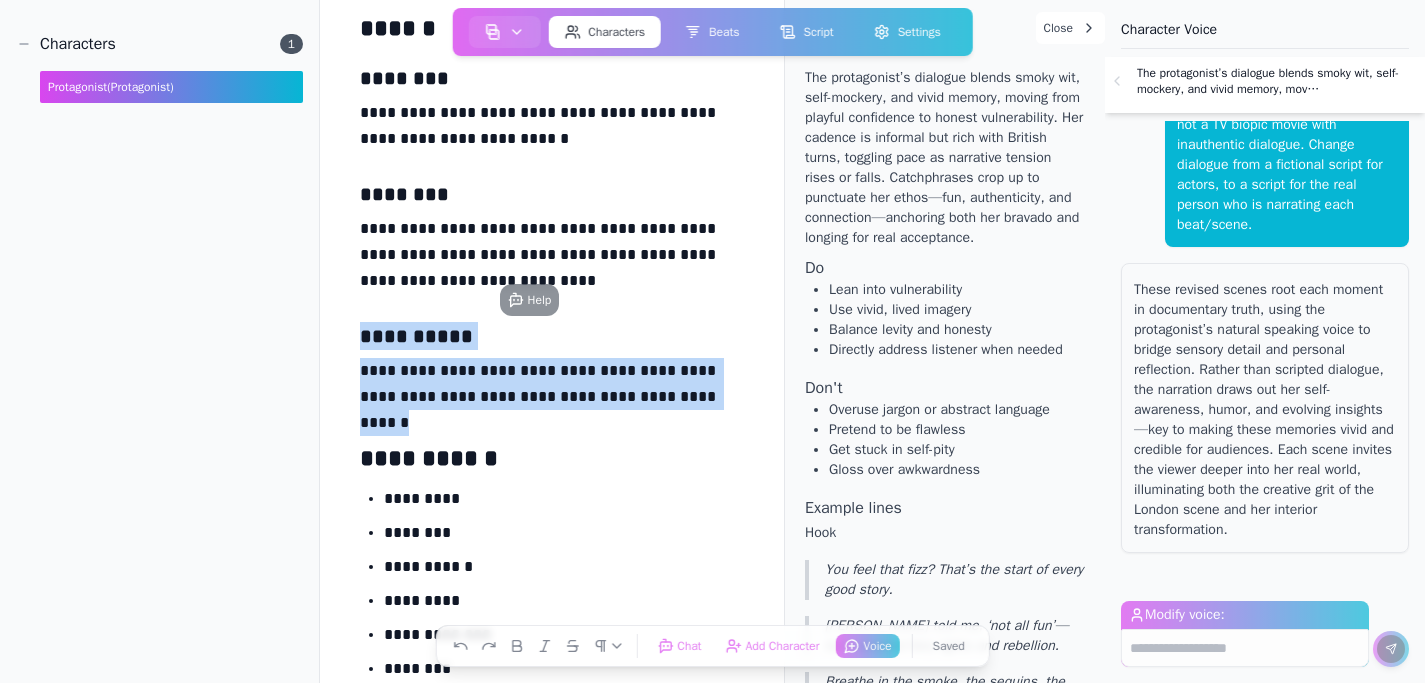 drag, startPoint x: 705, startPoint y: 399, endPoint x: 350, endPoint y: 340, distance: 359.86942 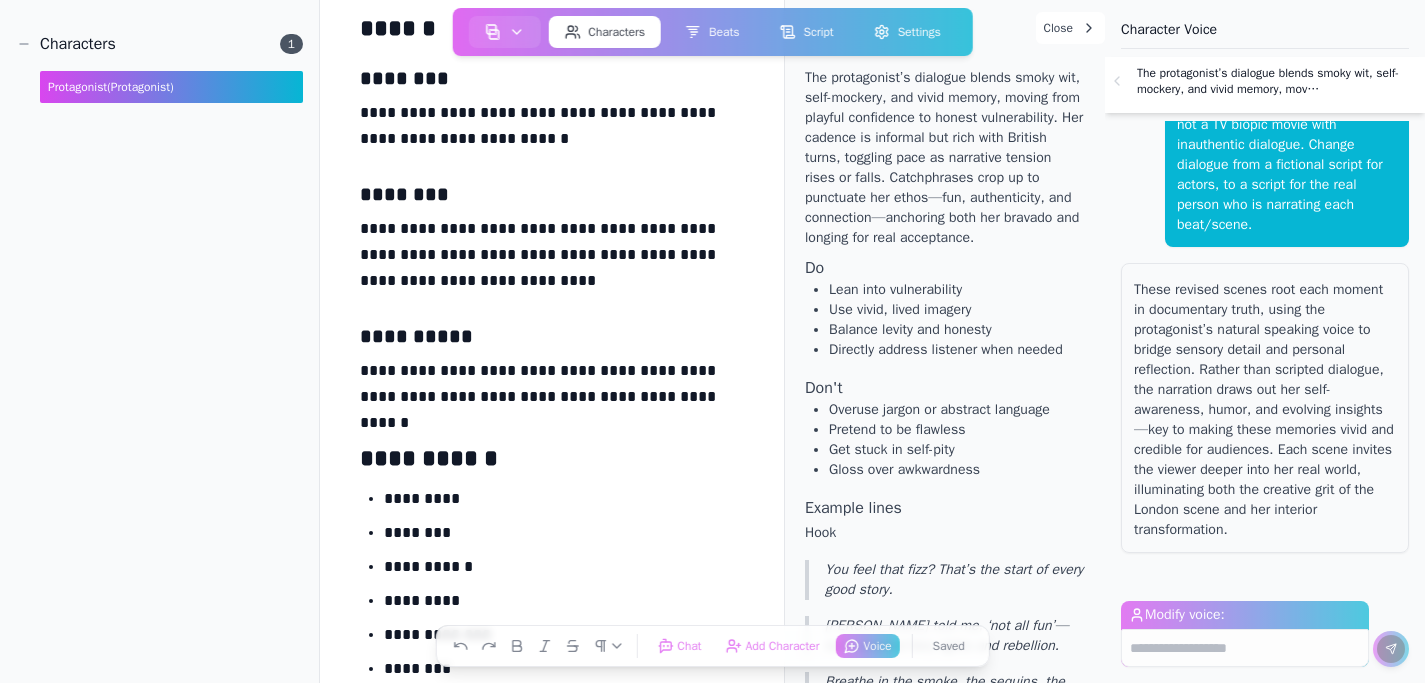 click on "**********" at bounding box center (552, 341) 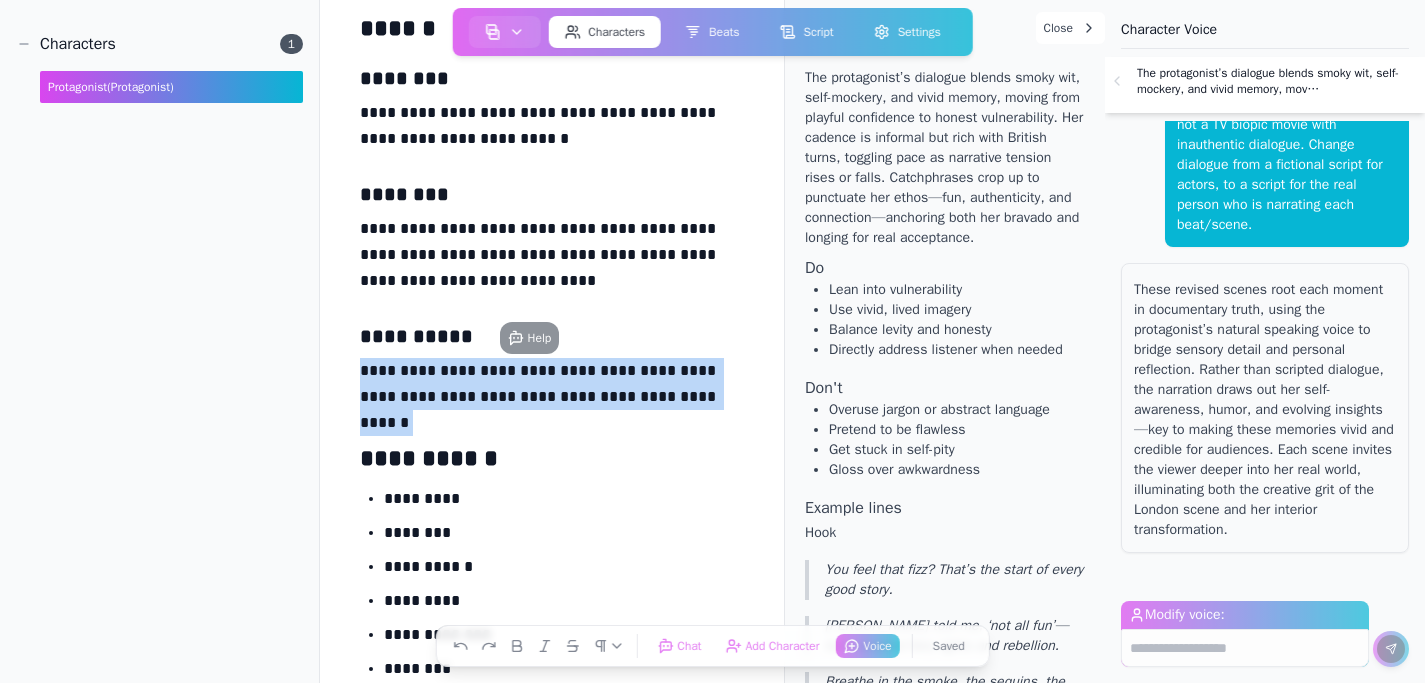 drag, startPoint x: 361, startPoint y: 373, endPoint x: 726, endPoint y: 422, distance: 368.27435 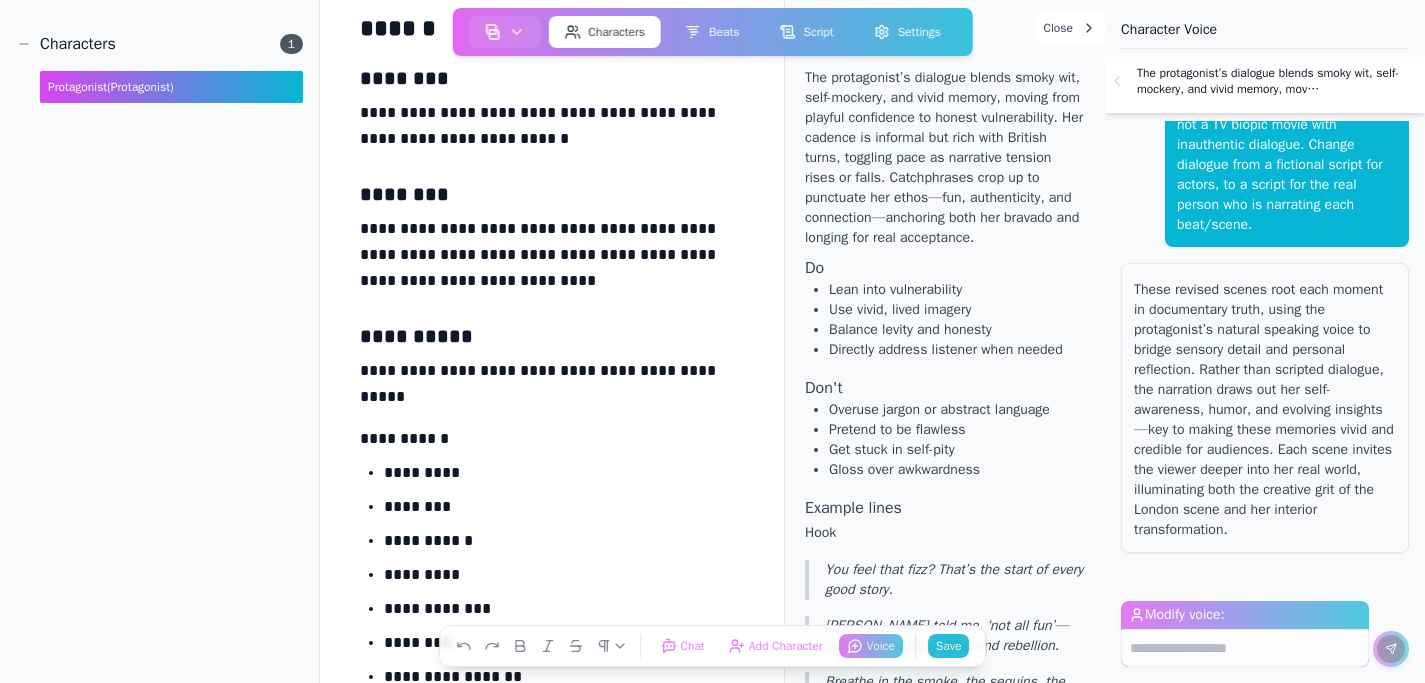 click on "**********" at bounding box center [552, 375] 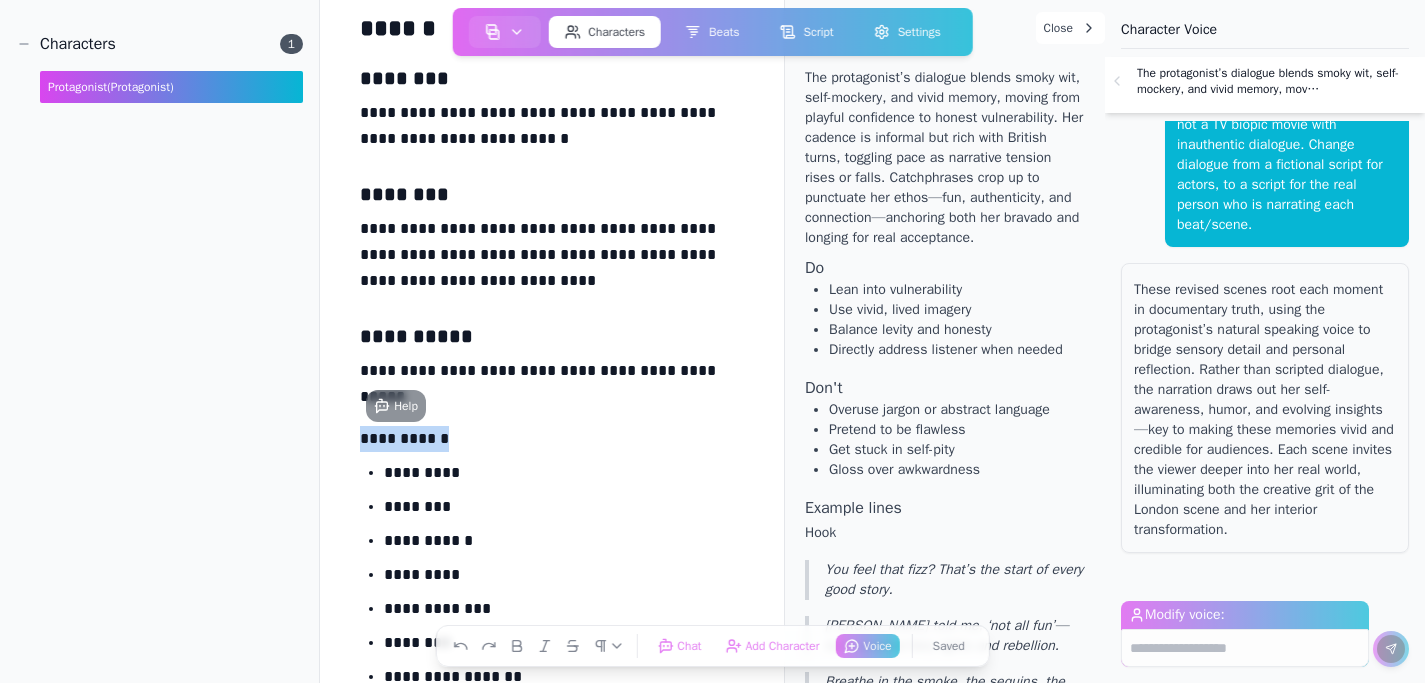 drag, startPoint x: 440, startPoint y: 440, endPoint x: 337, endPoint y: 438, distance: 103.01942 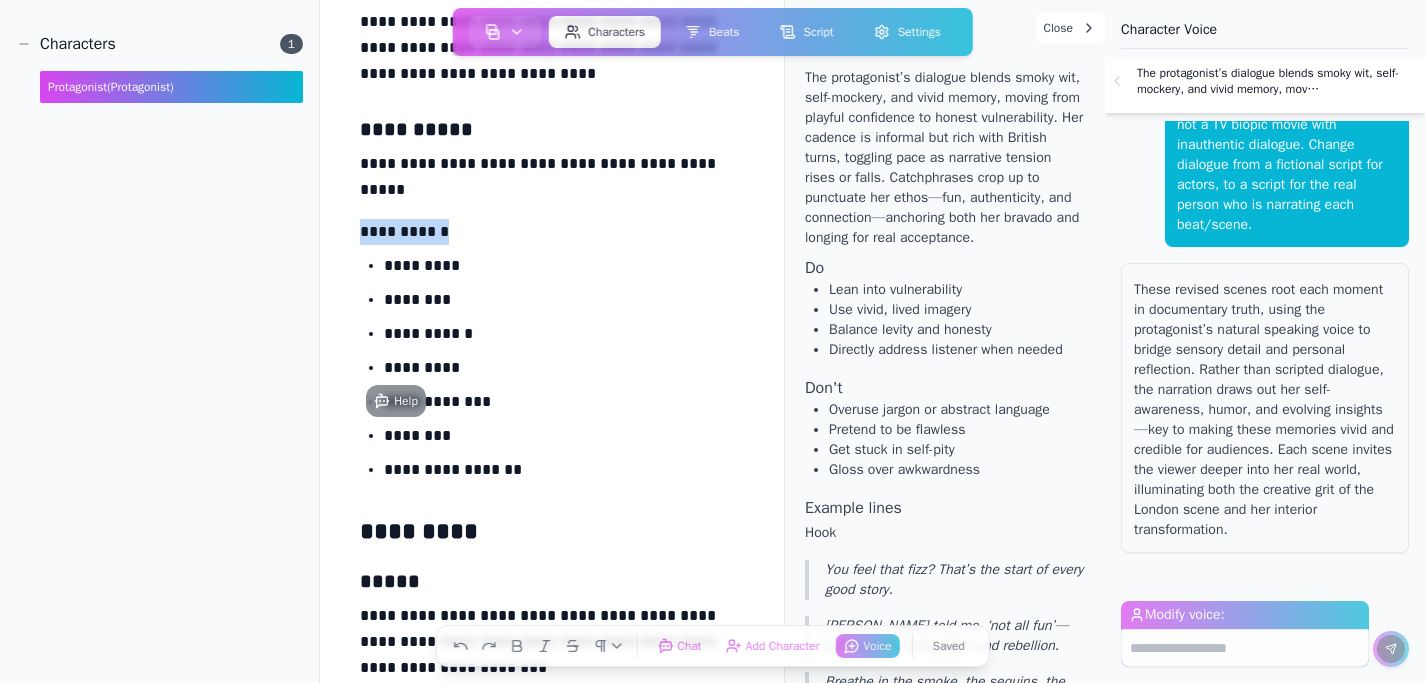 scroll, scrollTop: 1737, scrollLeft: 0, axis: vertical 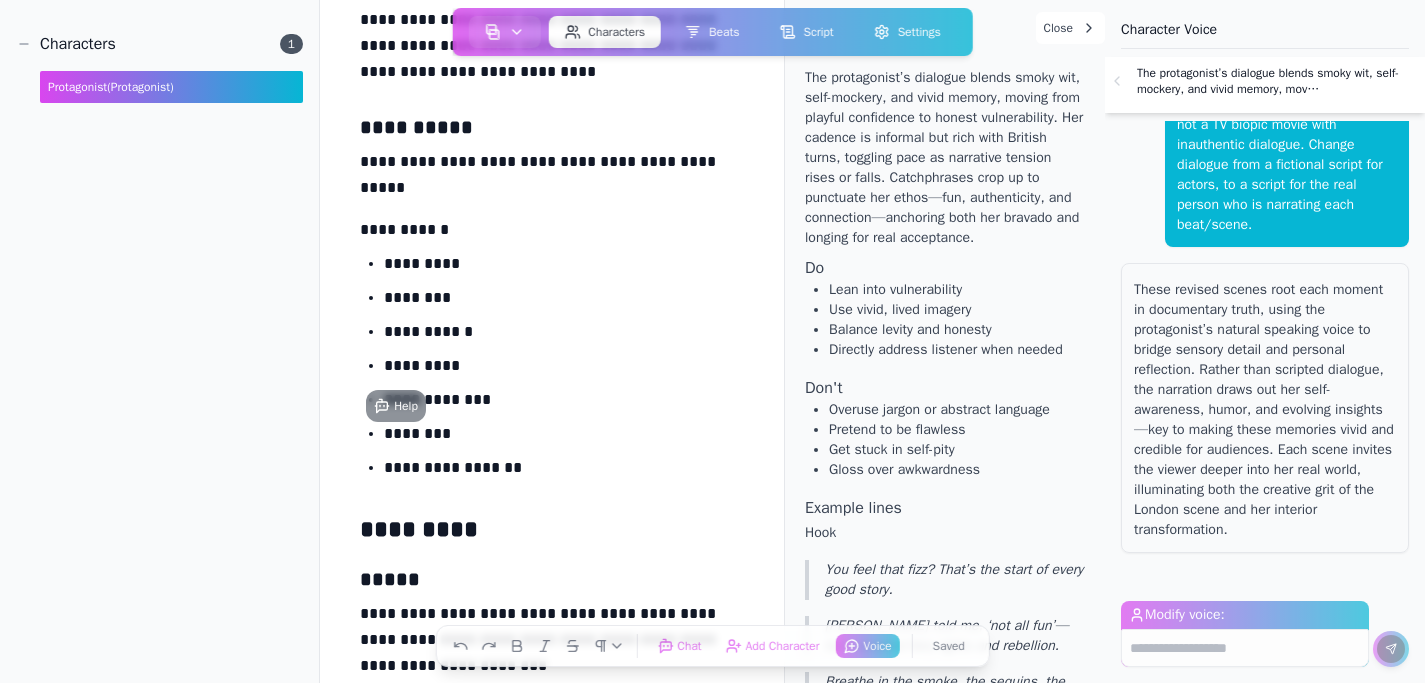 click on "********" at bounding box center [564, 302] 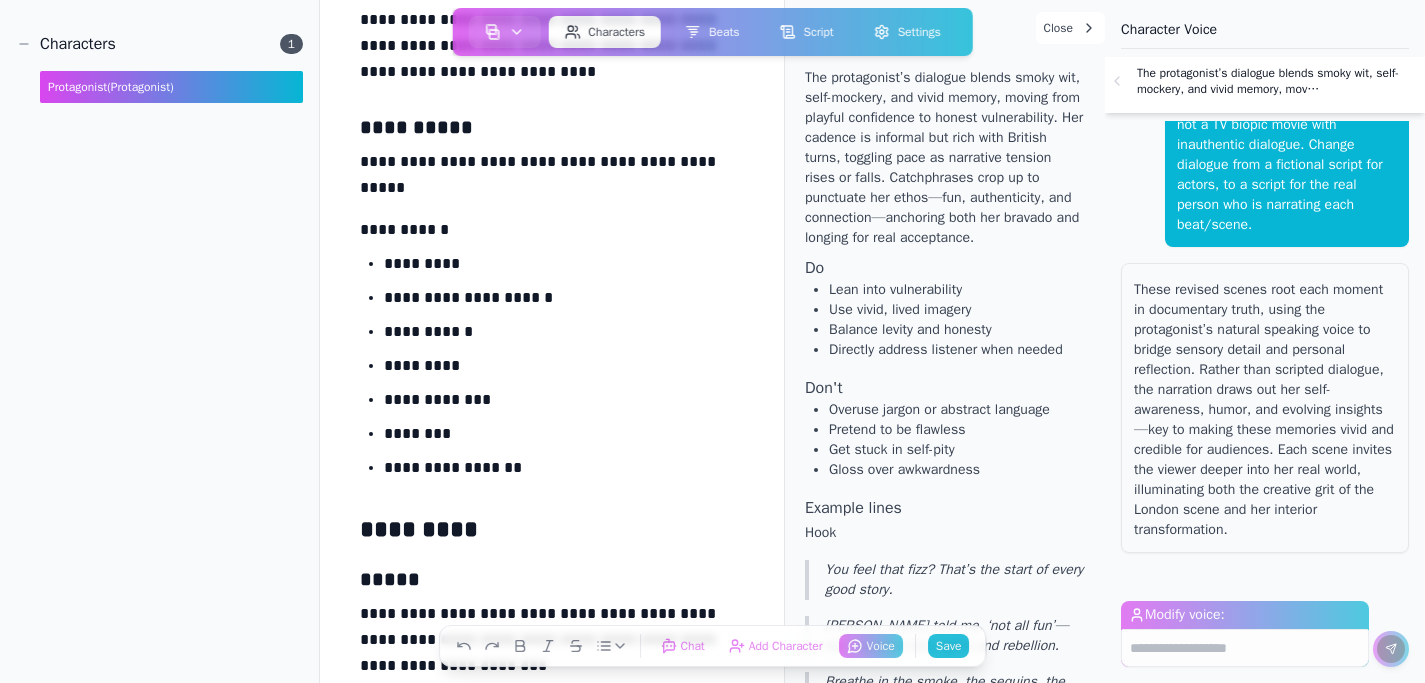 click on "**********" at bounding box center [564, 336] 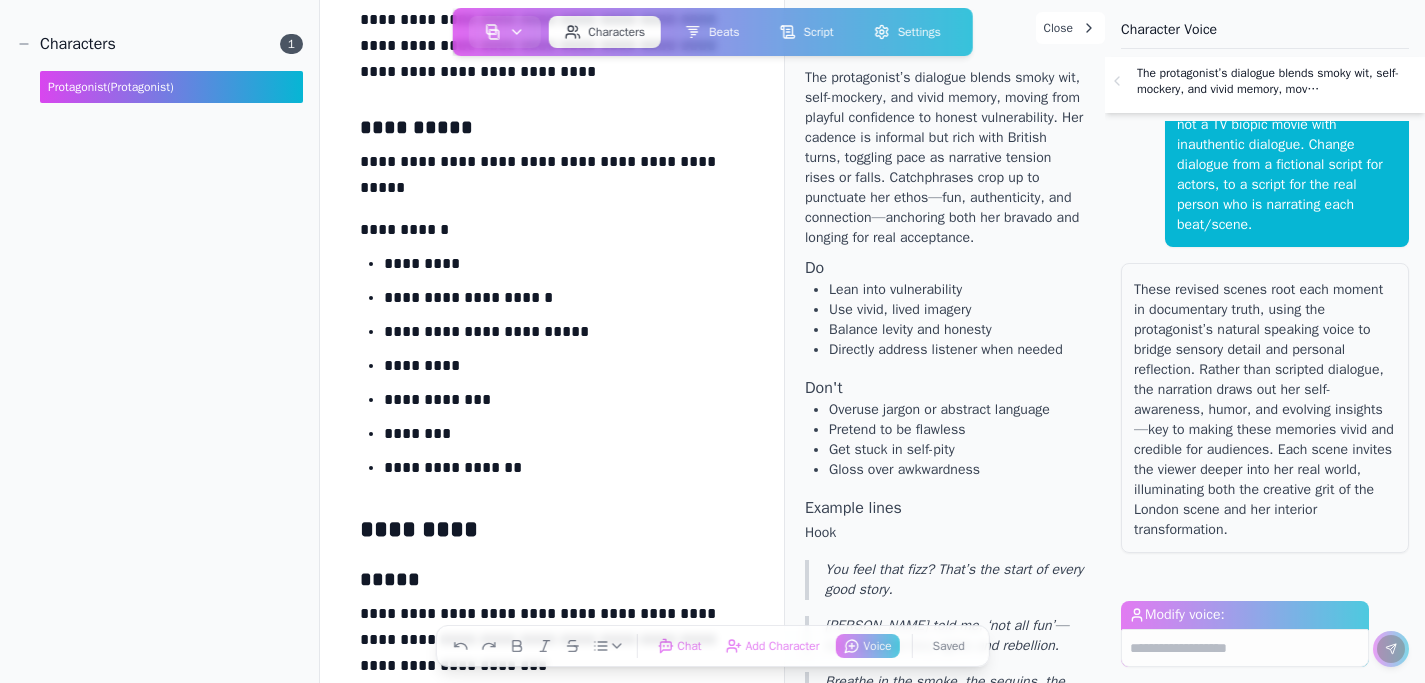click on "**********" at bounding box center [564, 472] 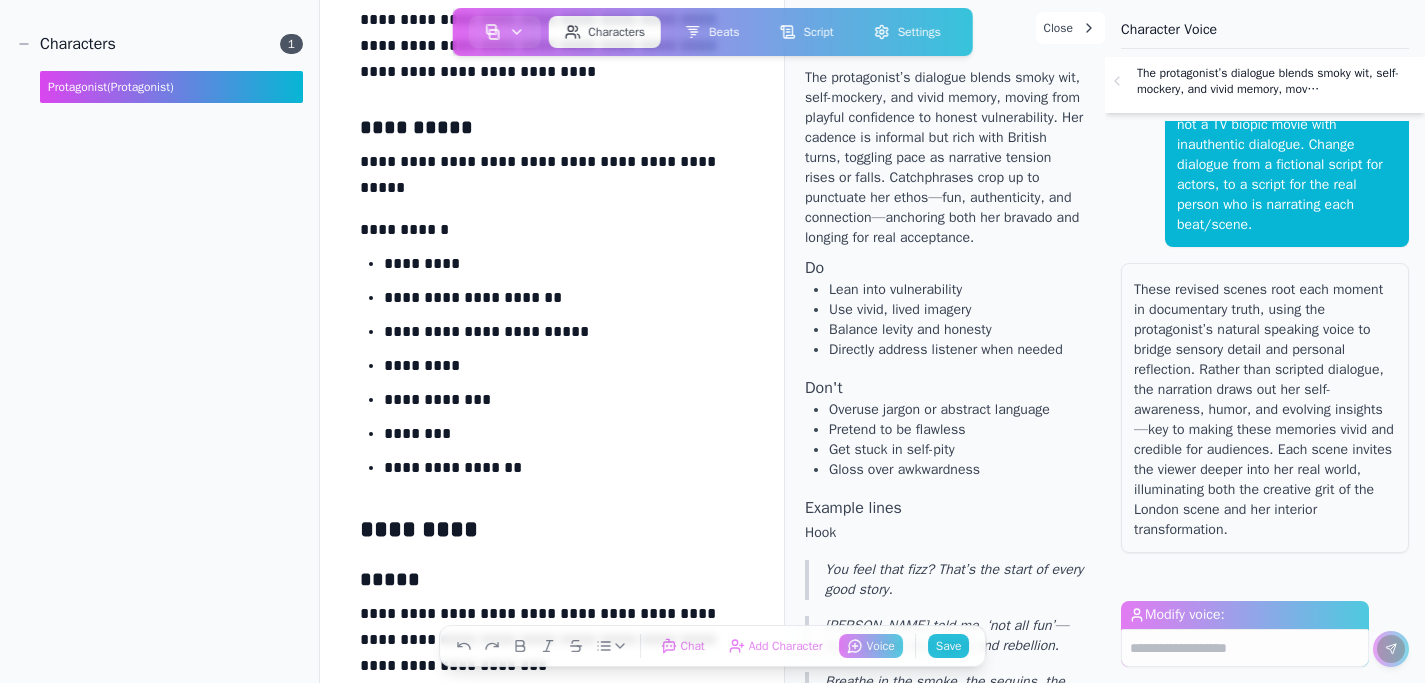 click on "*********" at bounding box center (564, 370) 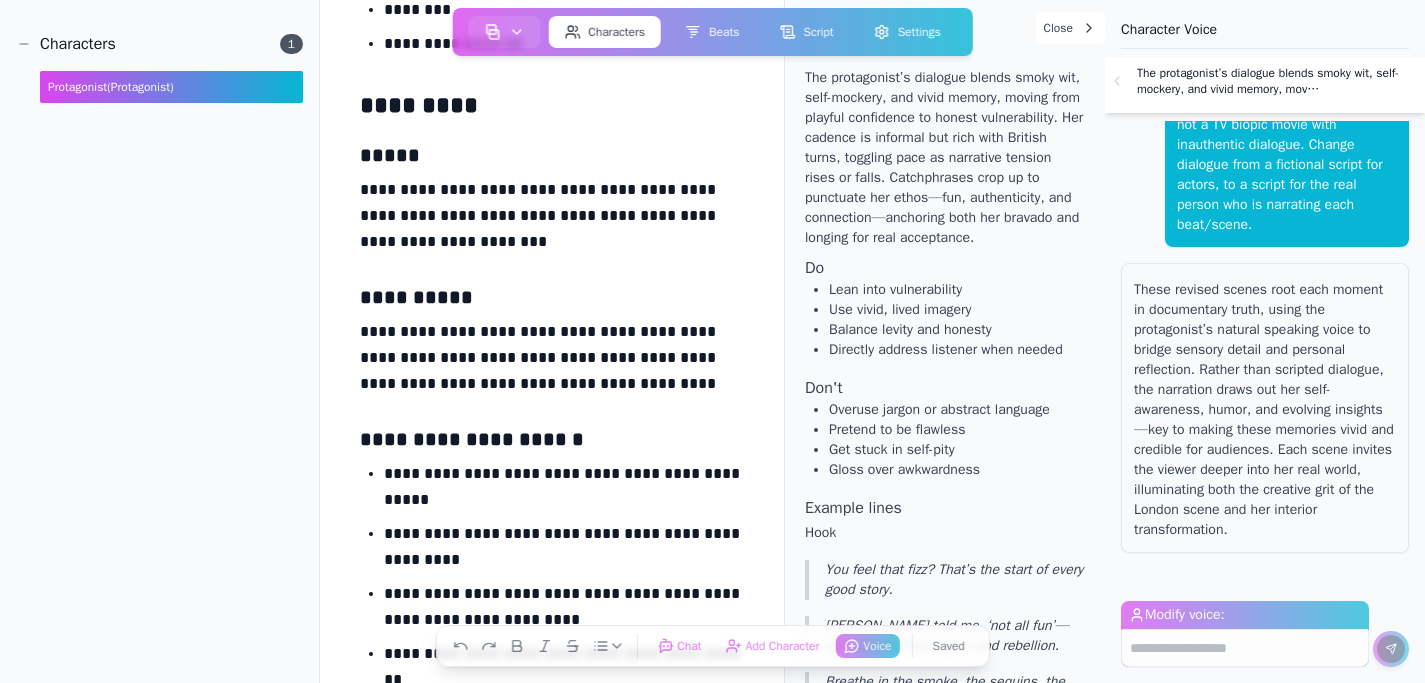 scroll, scrollTop: 2156, scrollLeft: 0, axis: vertical 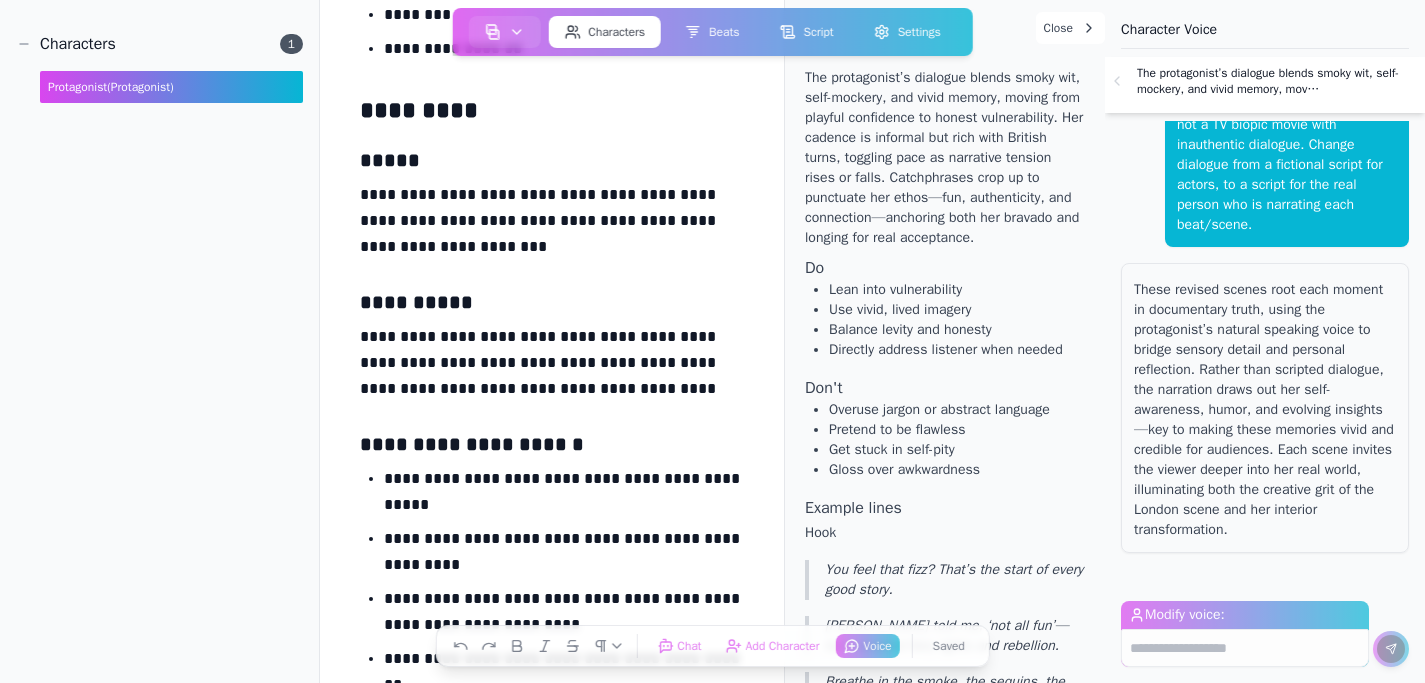 click on "**********" at bounding box center (552, 225) 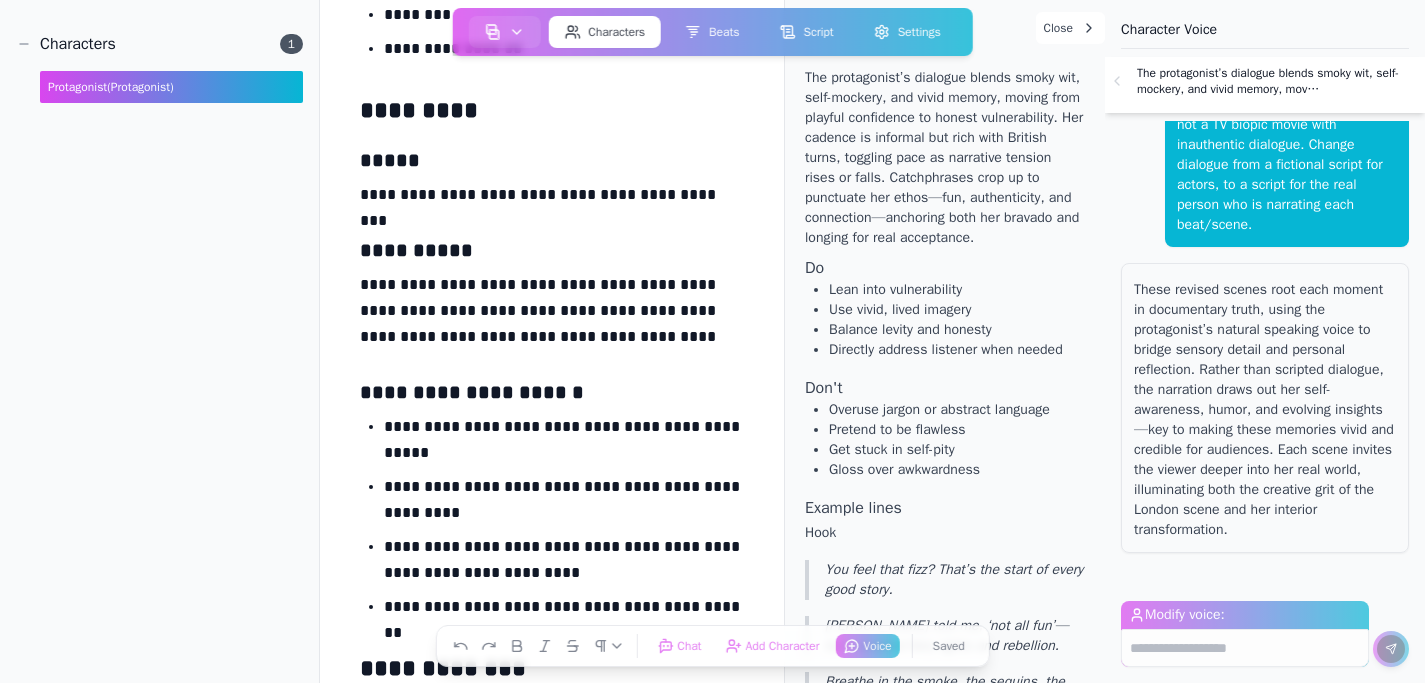 click on "**********" at bounding box center [552, 199] 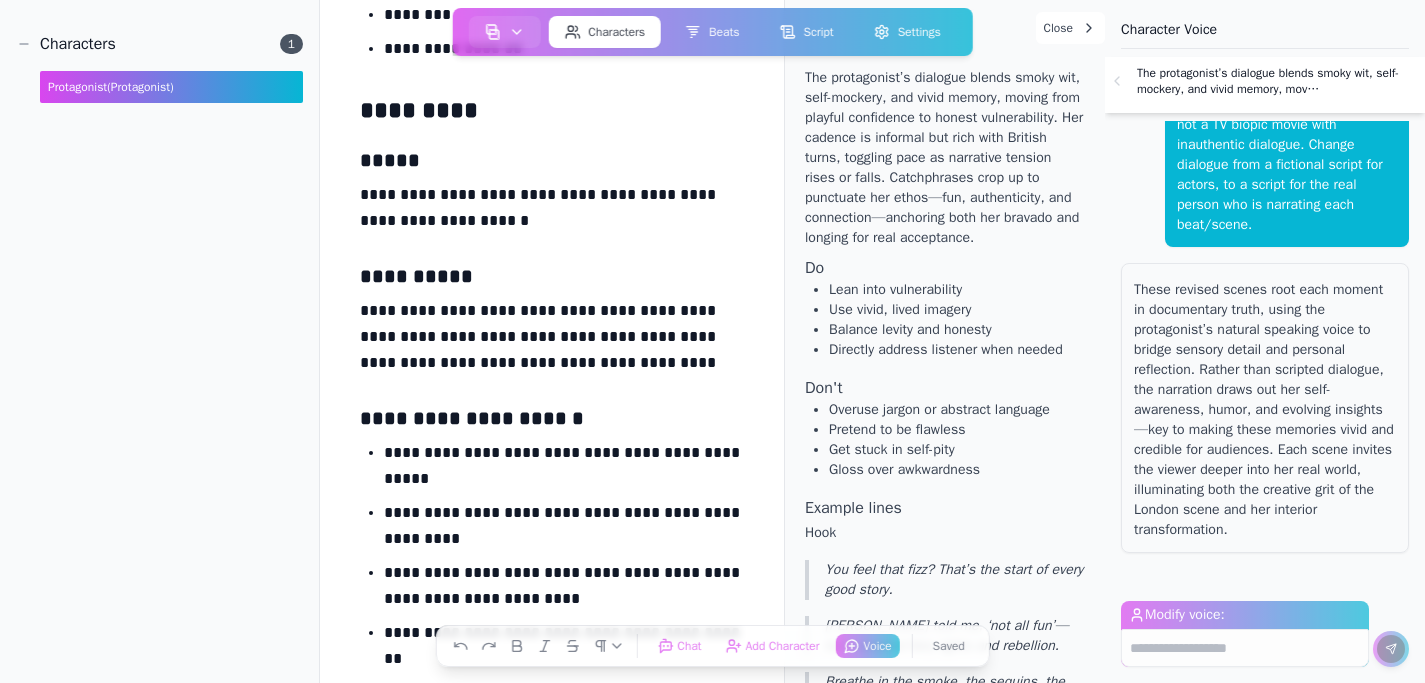 click on "**********" at bounding box center (552, 212) 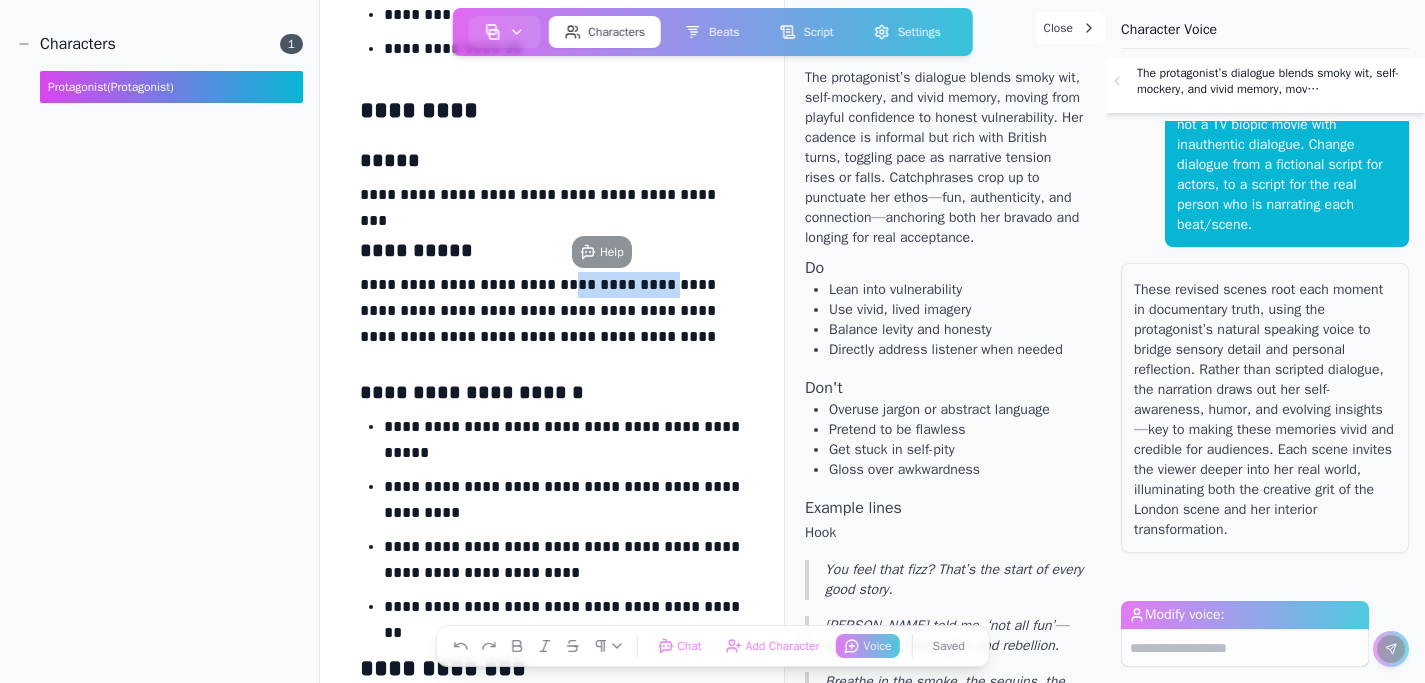 drag, startPoint x: 656, startPoint y: 282, endPoint x: 552, endPoint y: 291, distance: 104.388695 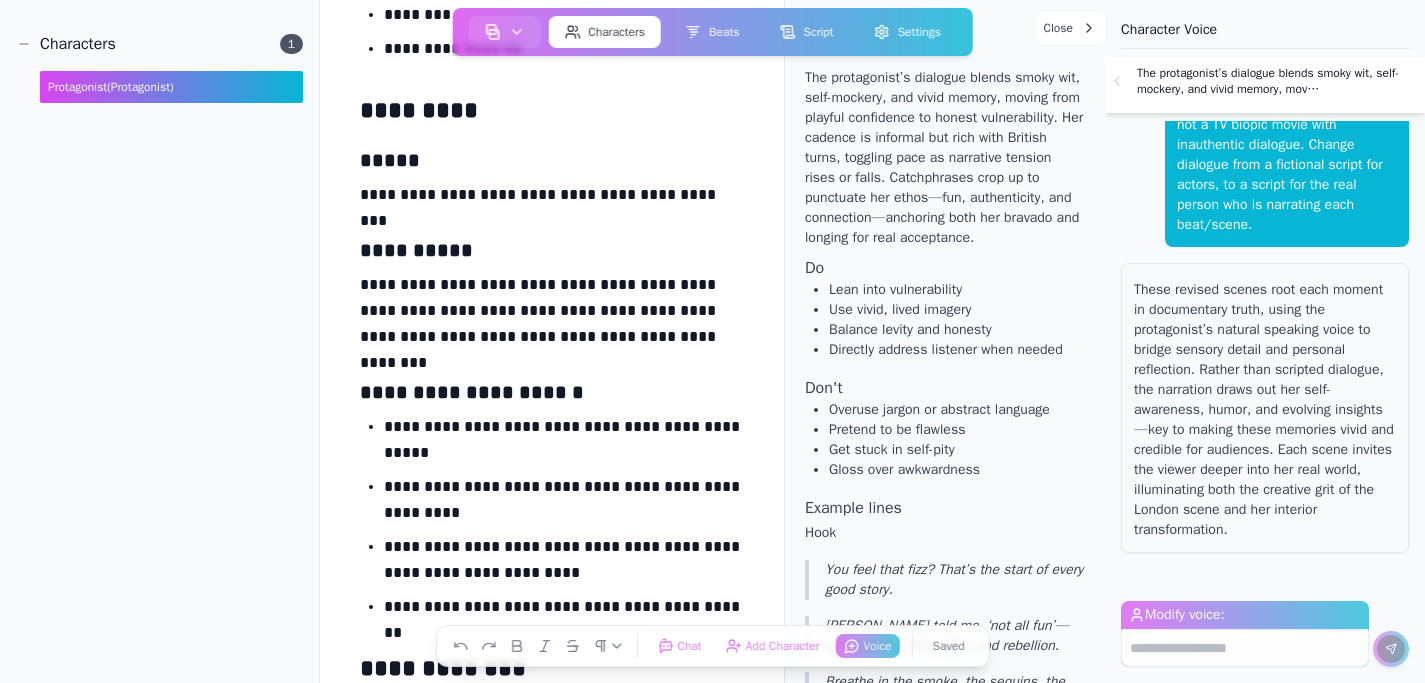 scroll, scrollTop: 2158, scrollLeft: 0, axis: vertical 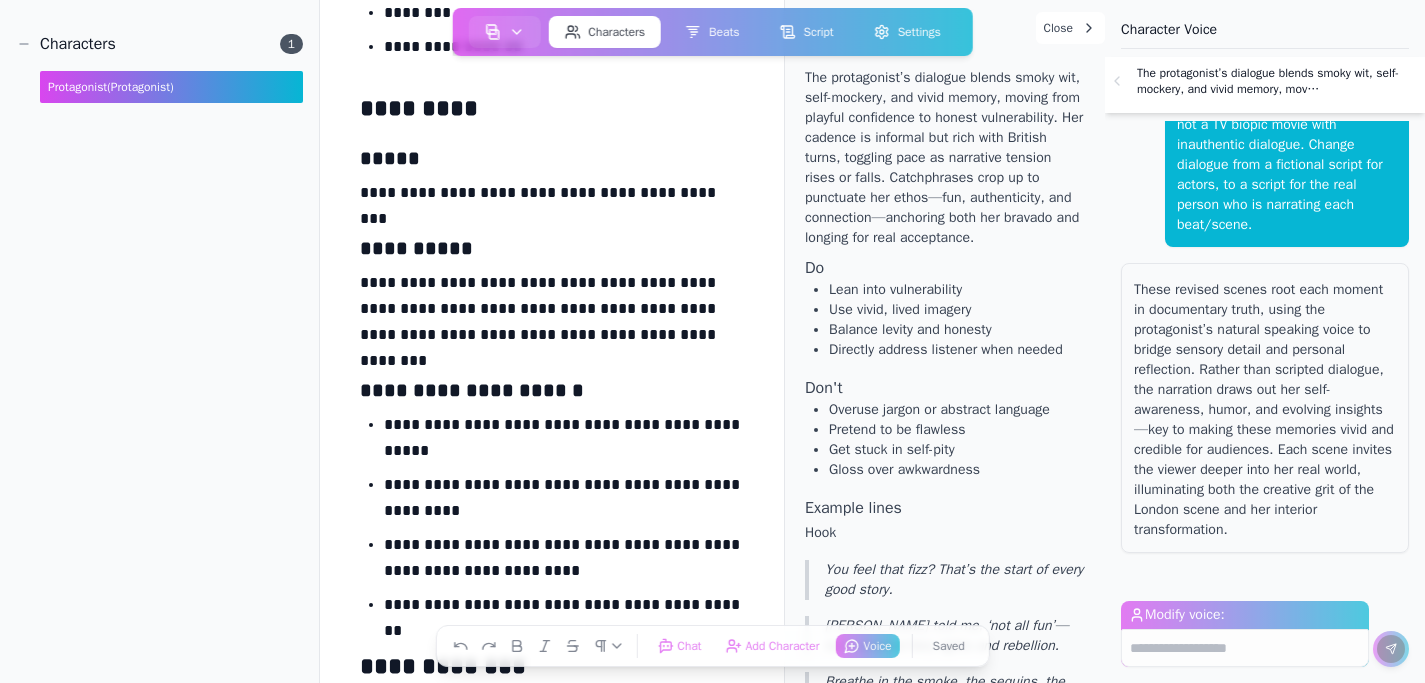 click on "**********" at bounding box center (552, 313) 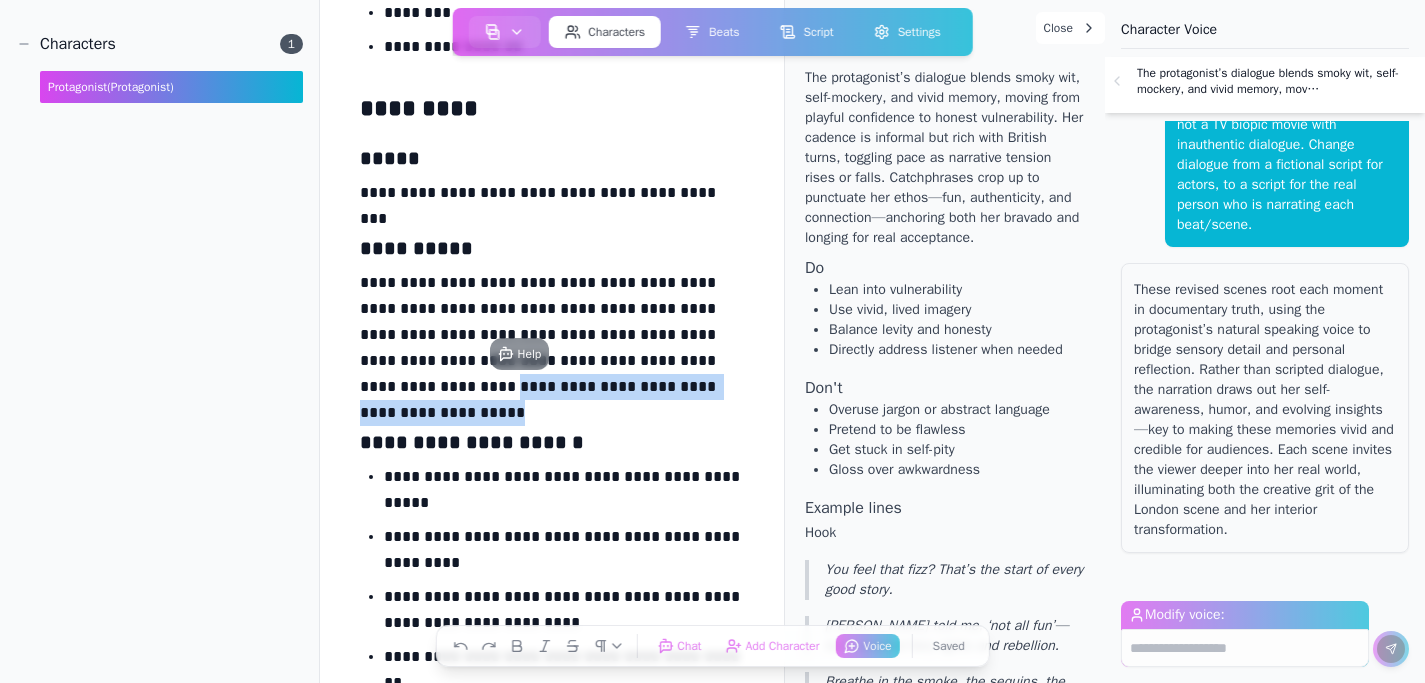 drag, startPoint x: 685, startPoint y: 389, endPoint x: 309, endPoint y: 388, distance: 376.00134 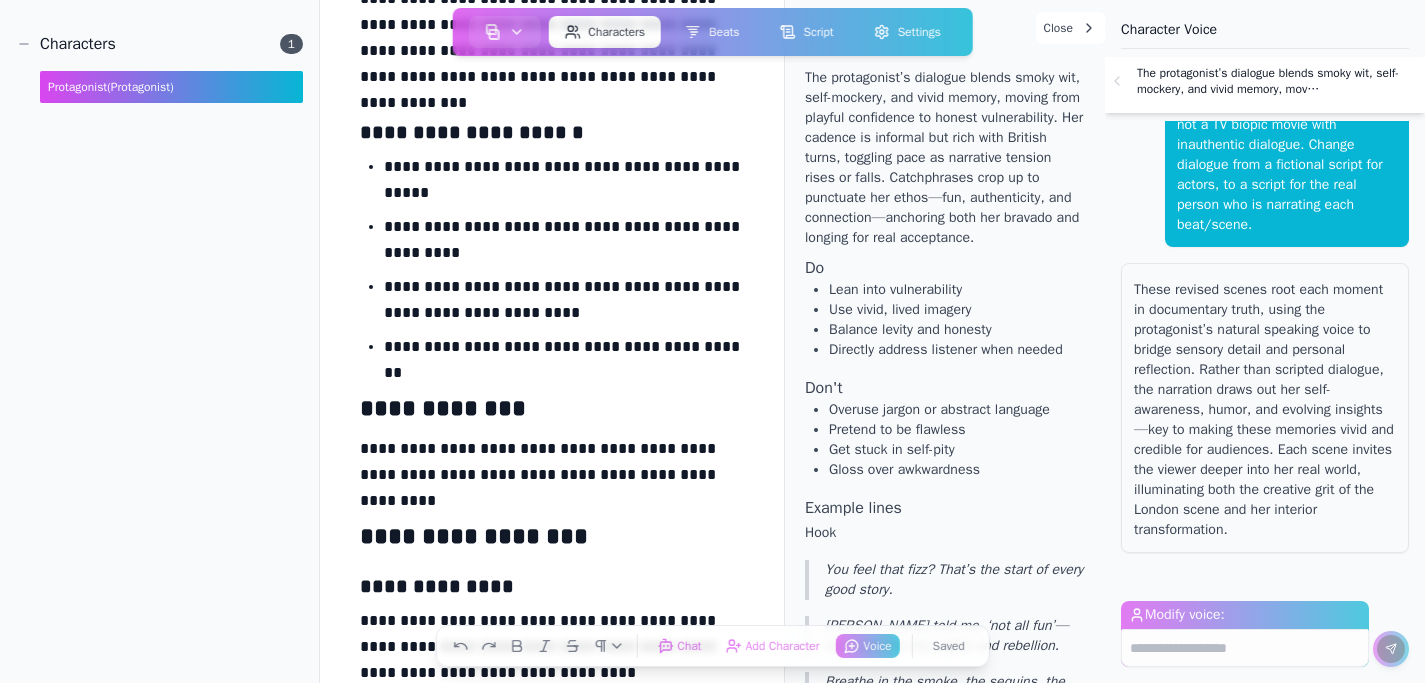 scroll, scrollTop: 2471, scrollLeft: 0, axis: vertical 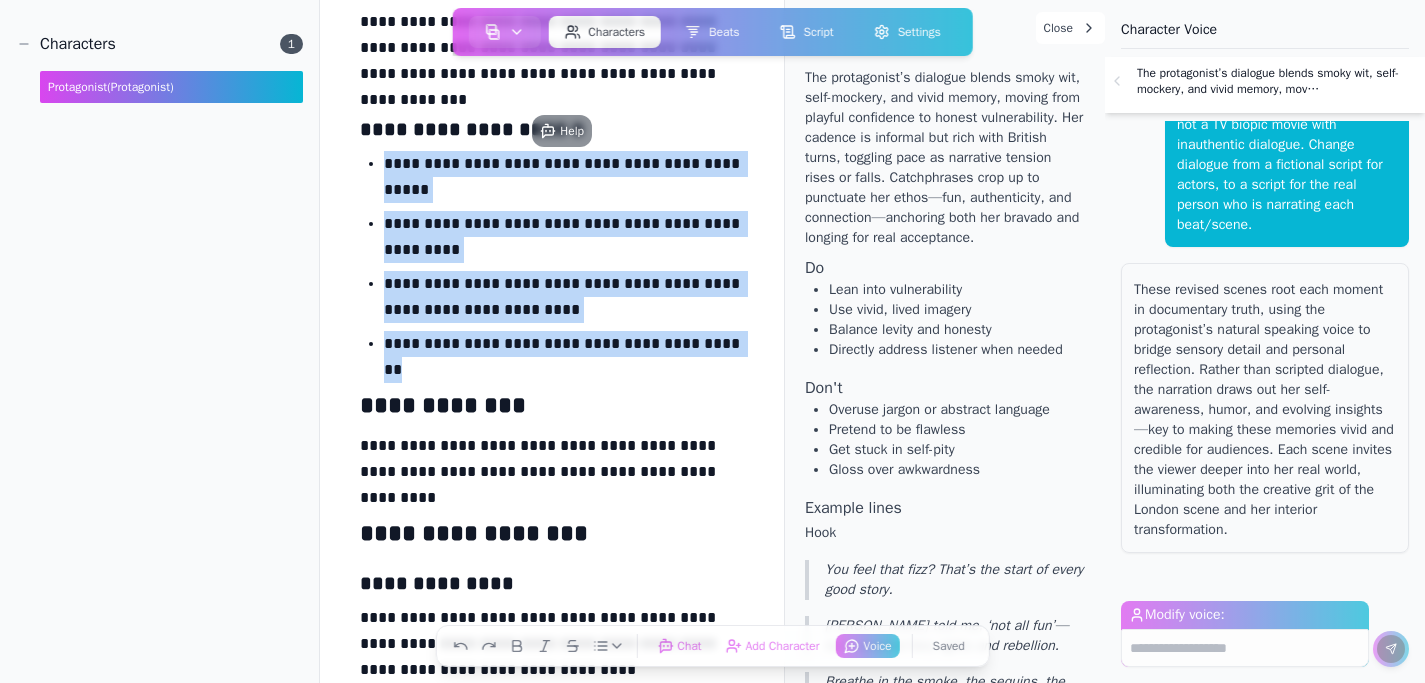 drag, startPoint x: 730, startPoint y: 345, endPoint x: 459, endPoint y: 148, distance: 335.03732 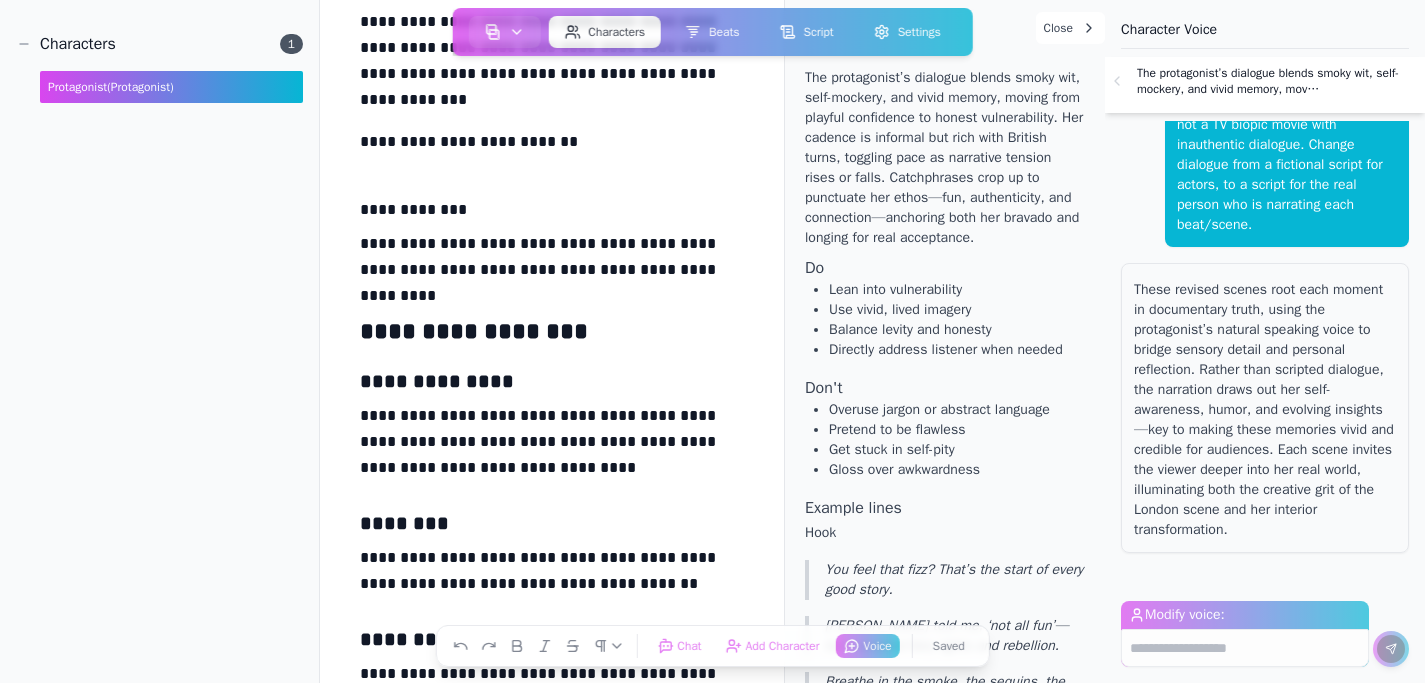 click on "**********" at bounding box center [552, 261] 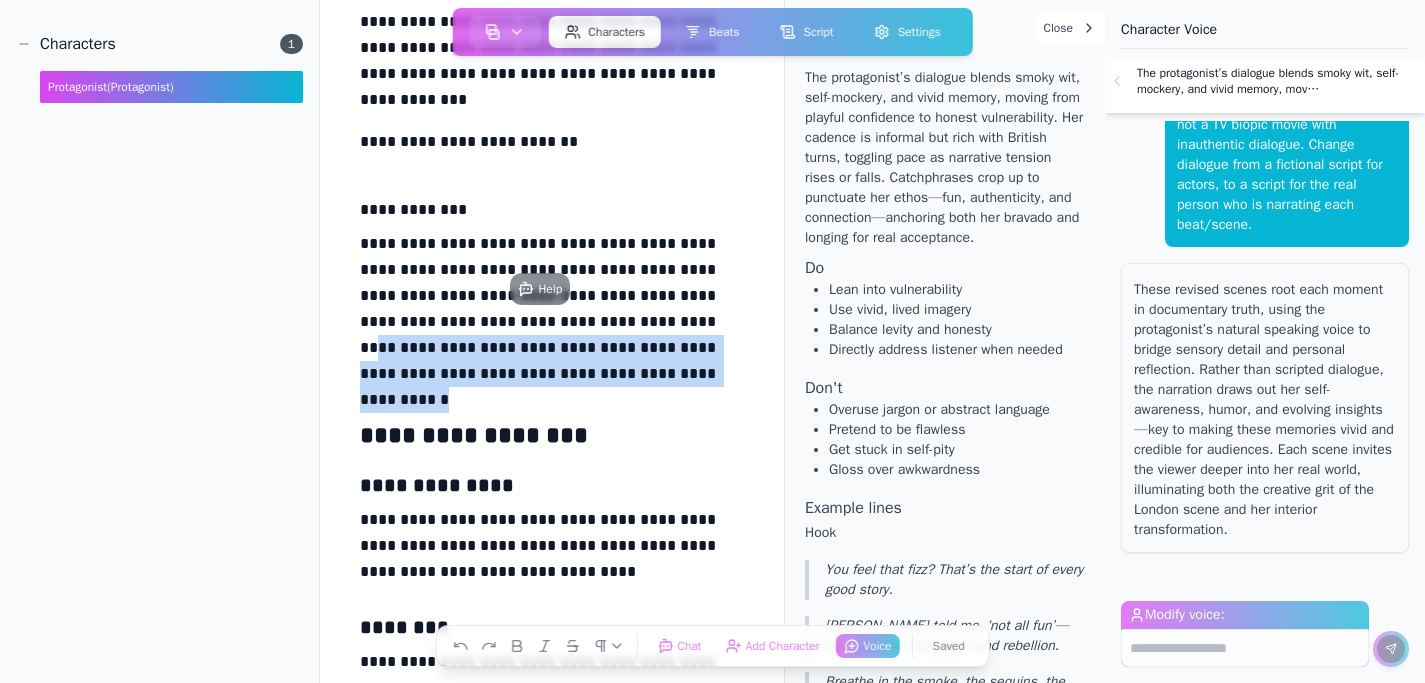 drag, startPoint x: 611, startPoint y: 324, endPoint x: 632, endPoint y: 383, distance: 62.625874 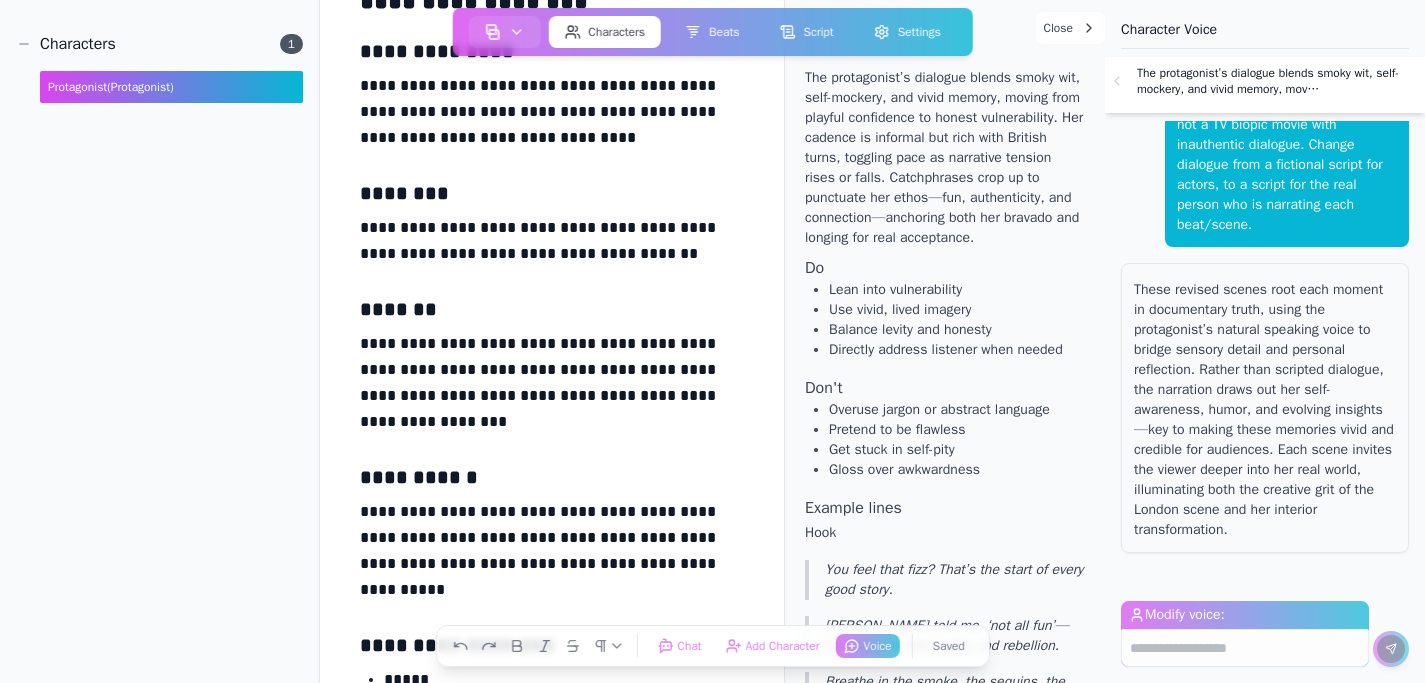 scroll, scrollTop: 2821, scrollLeft: 0, axis: vertical 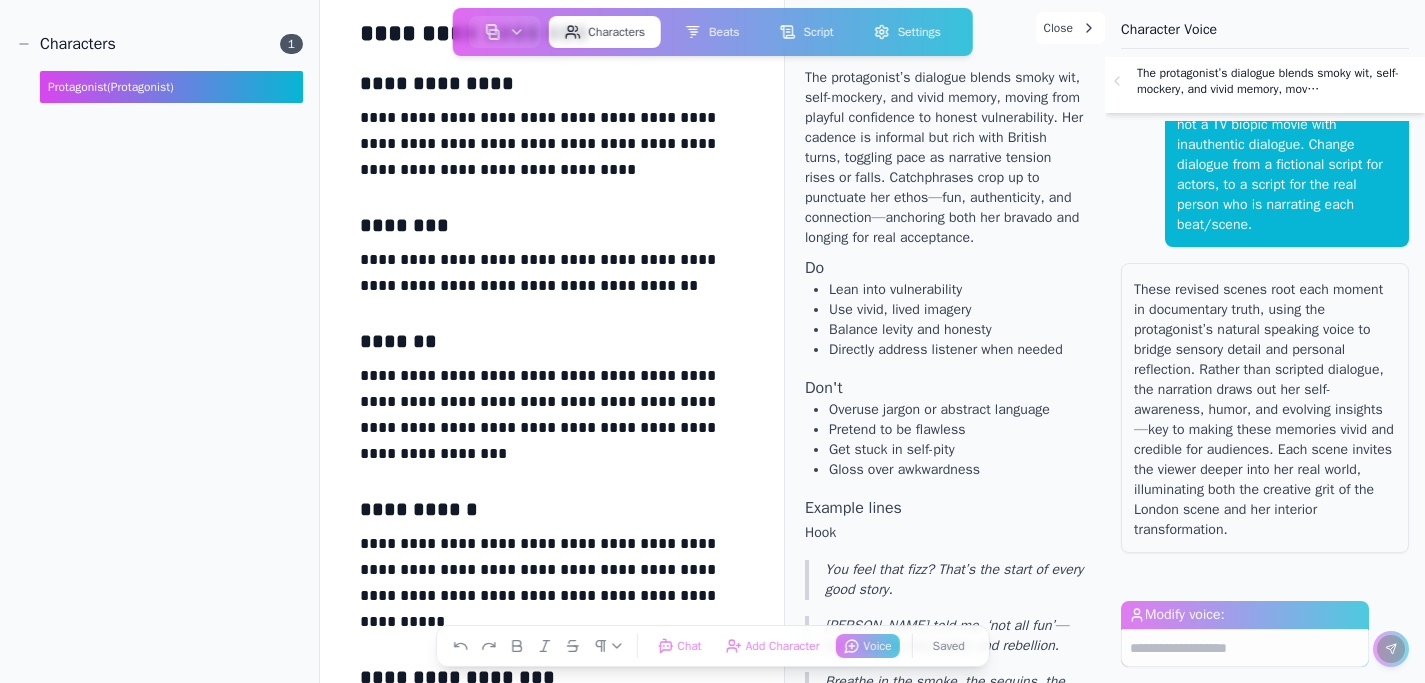 click on "**********" at bounding box center [552, 148] 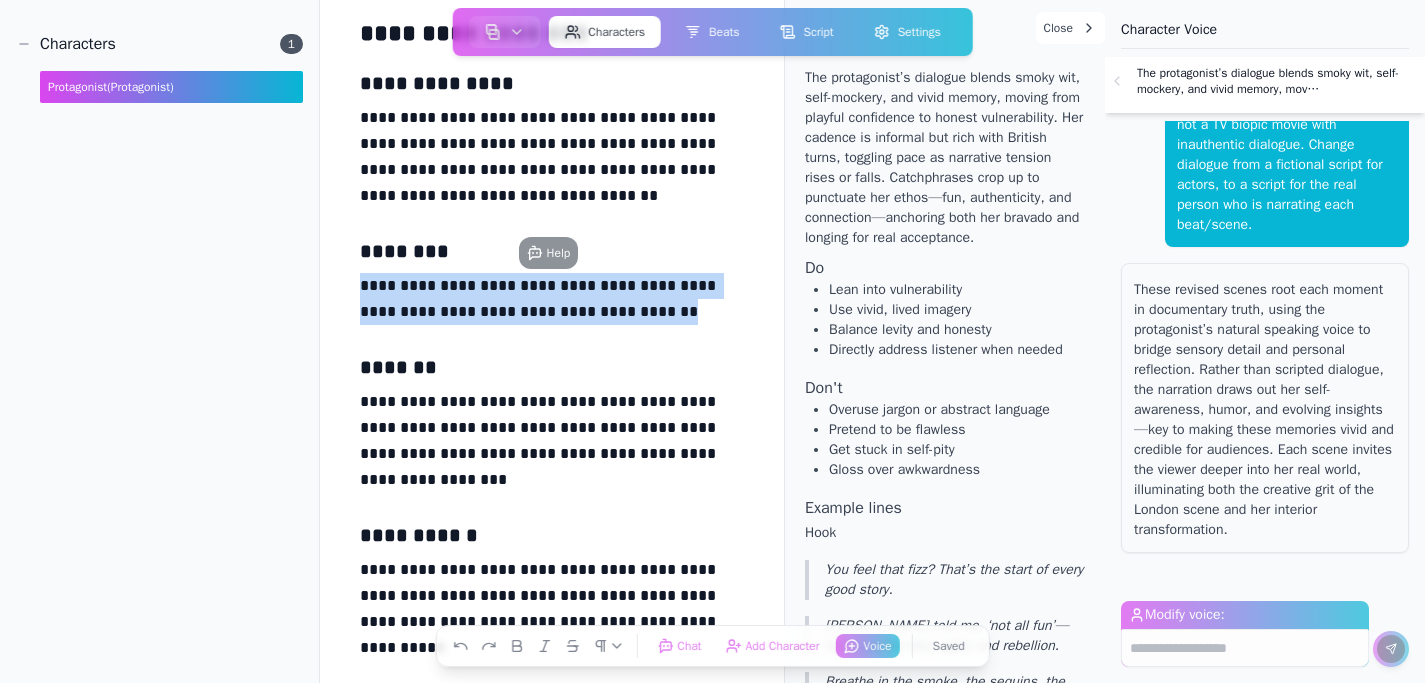 drag, startPoint x: 624, startPoint y: 316, endPoint x: 337, endPoint y: 284, distance: 288.77847 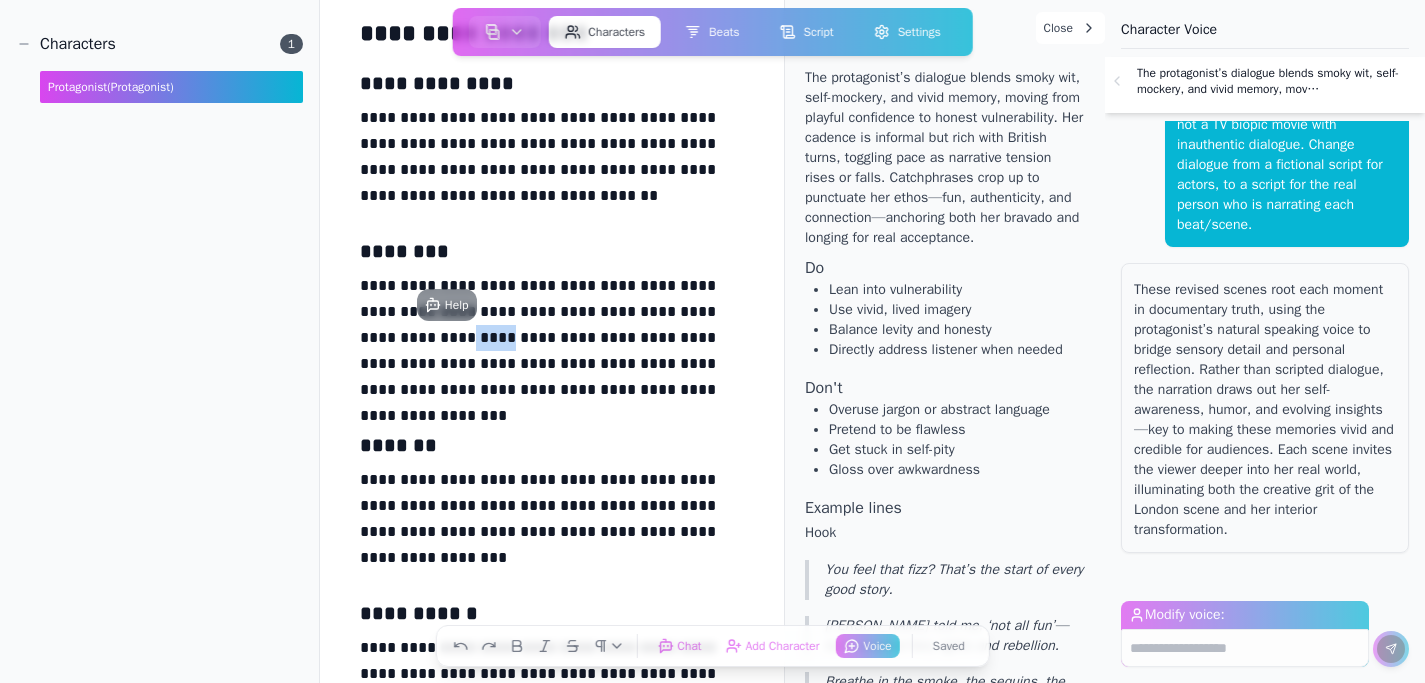 drag, startPoint x: 469, startPoint y: 340, endPoint x: 427, endPoint y: 336, distance: 42.190044 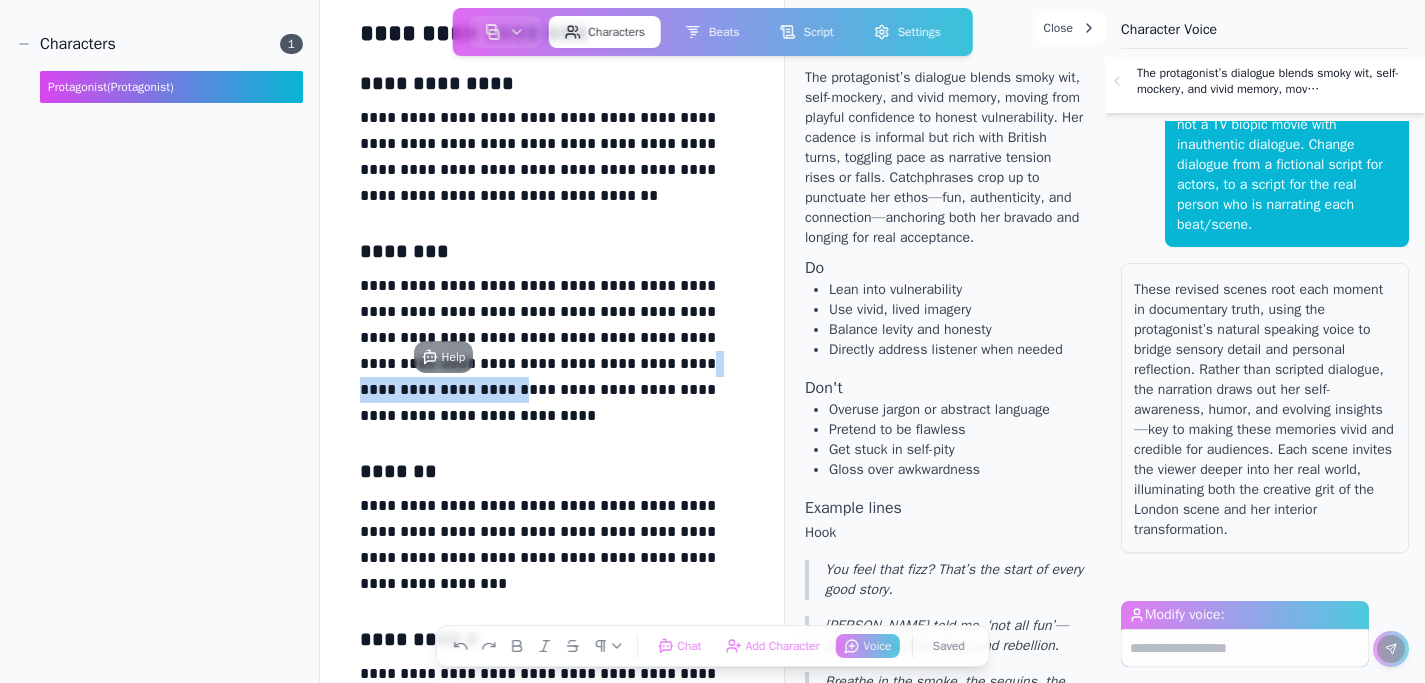 drag, startPoint x: 530, startPoint y: 391, endPoint x: 341, endPoint y: 387, distance: 189.04233 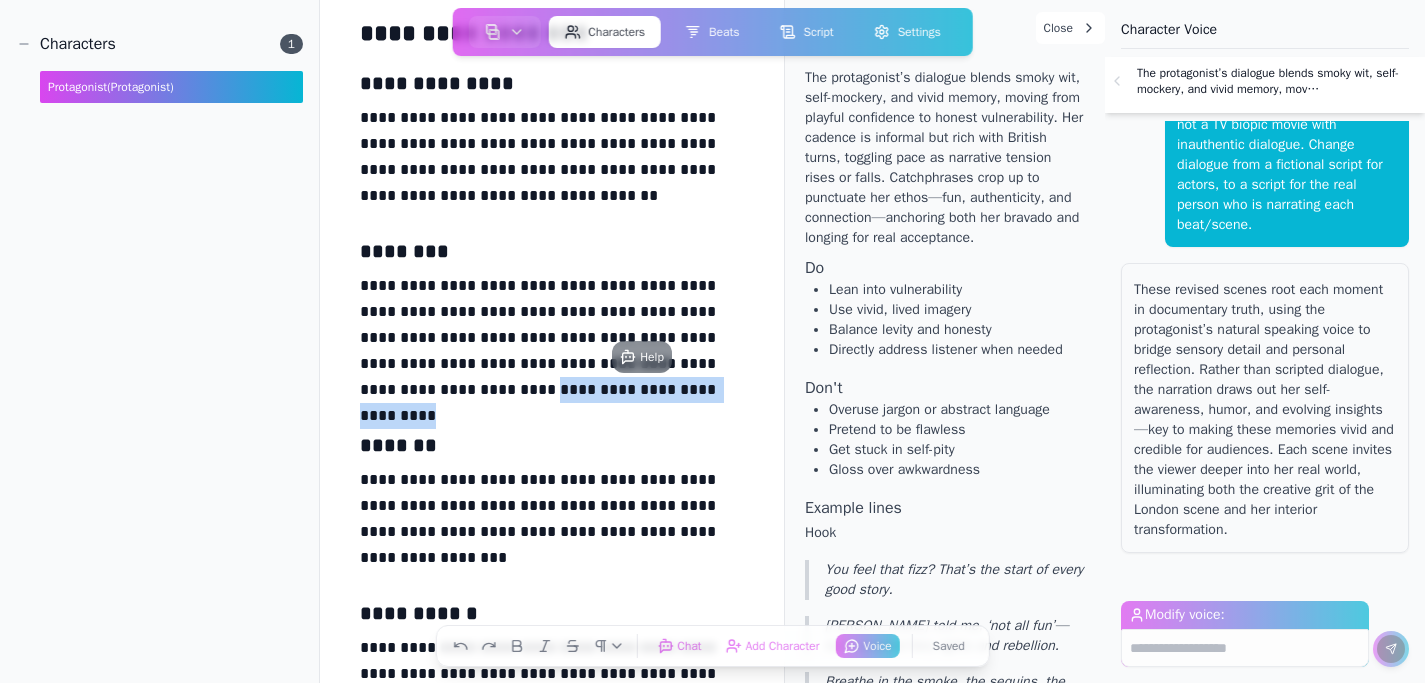 drag, startPoint x: 743, startPoint y: 388, endPoint x: 546, endPoint y: 392, distance: 197.0406 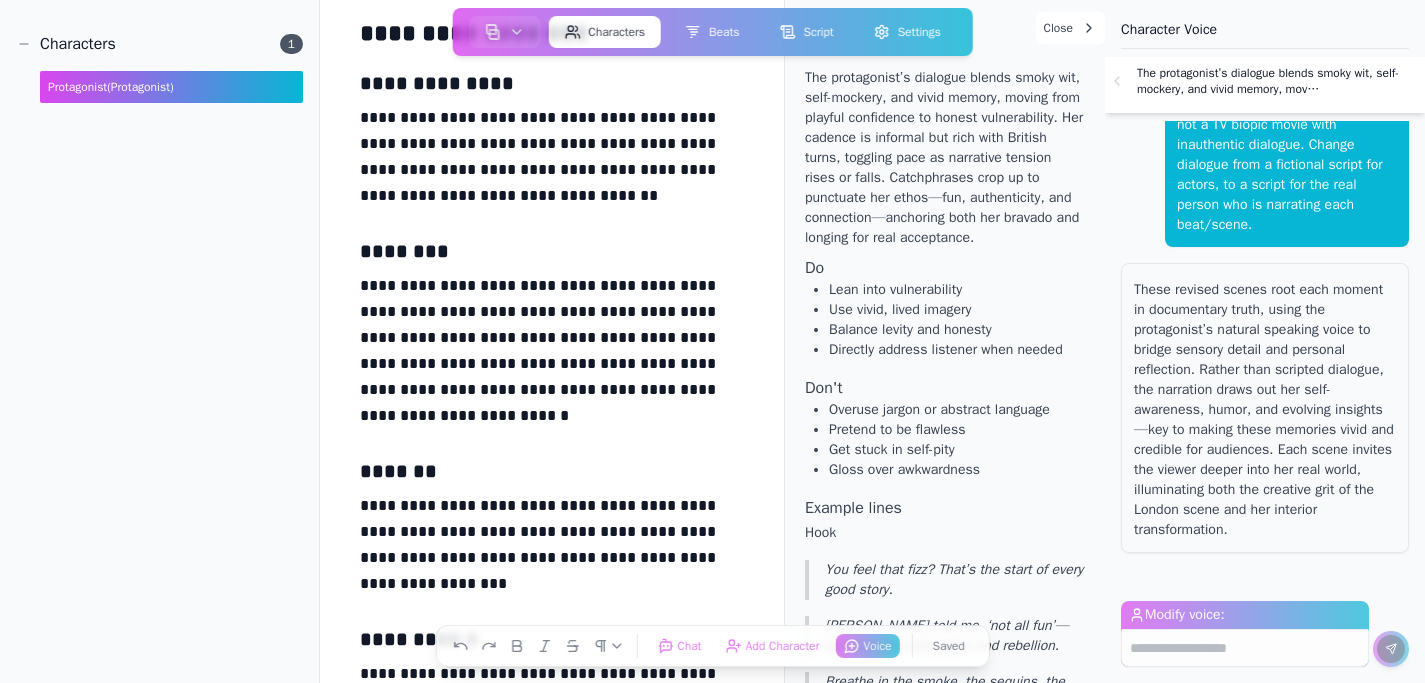 click on "**********" at bounding box center [552, 355] 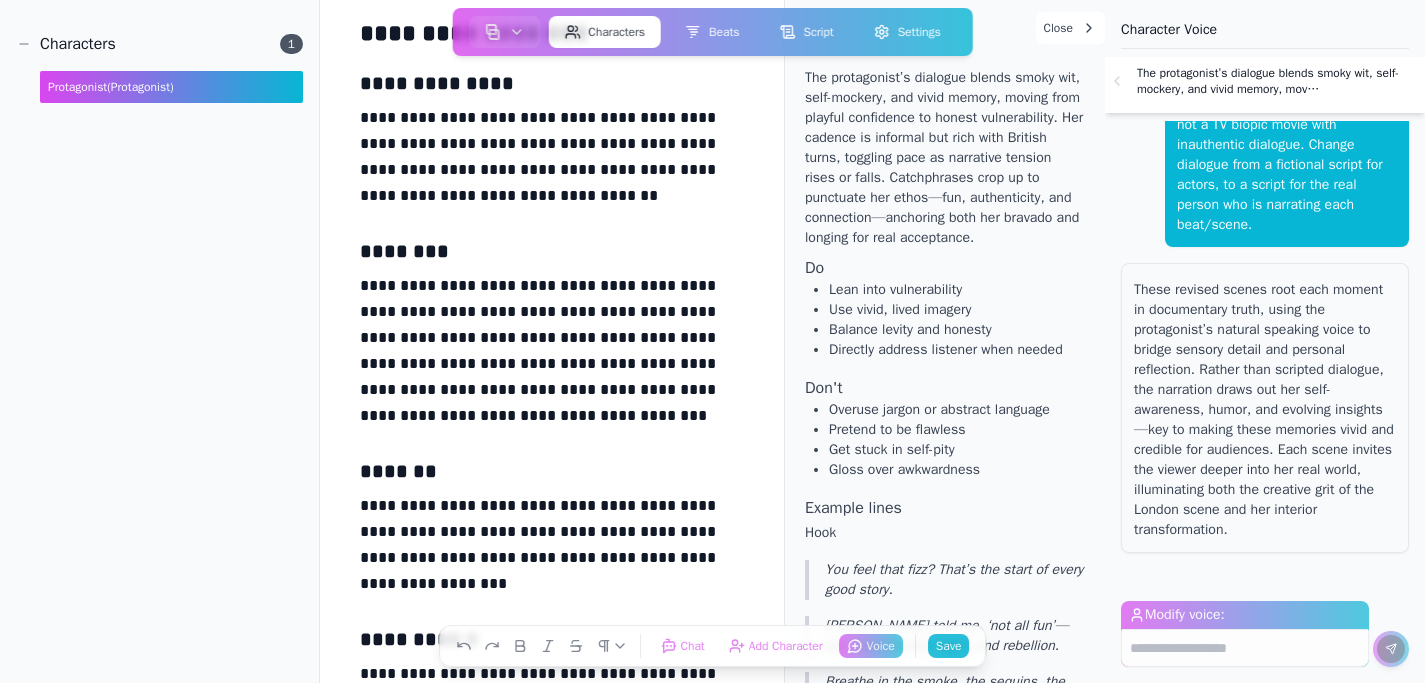 click on "**********" at bounding box center (552, 355) 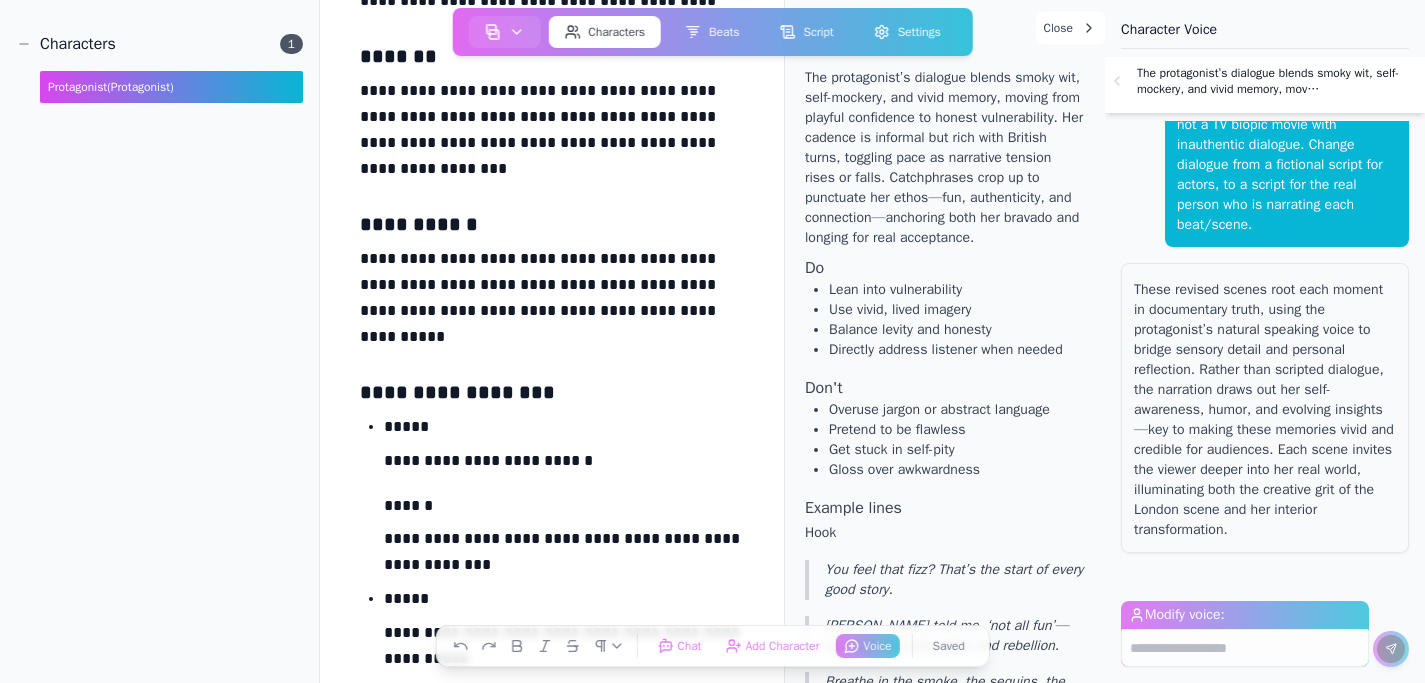 scroll, scrollTop: 3287, scrollLeft: 0, axis: vertical 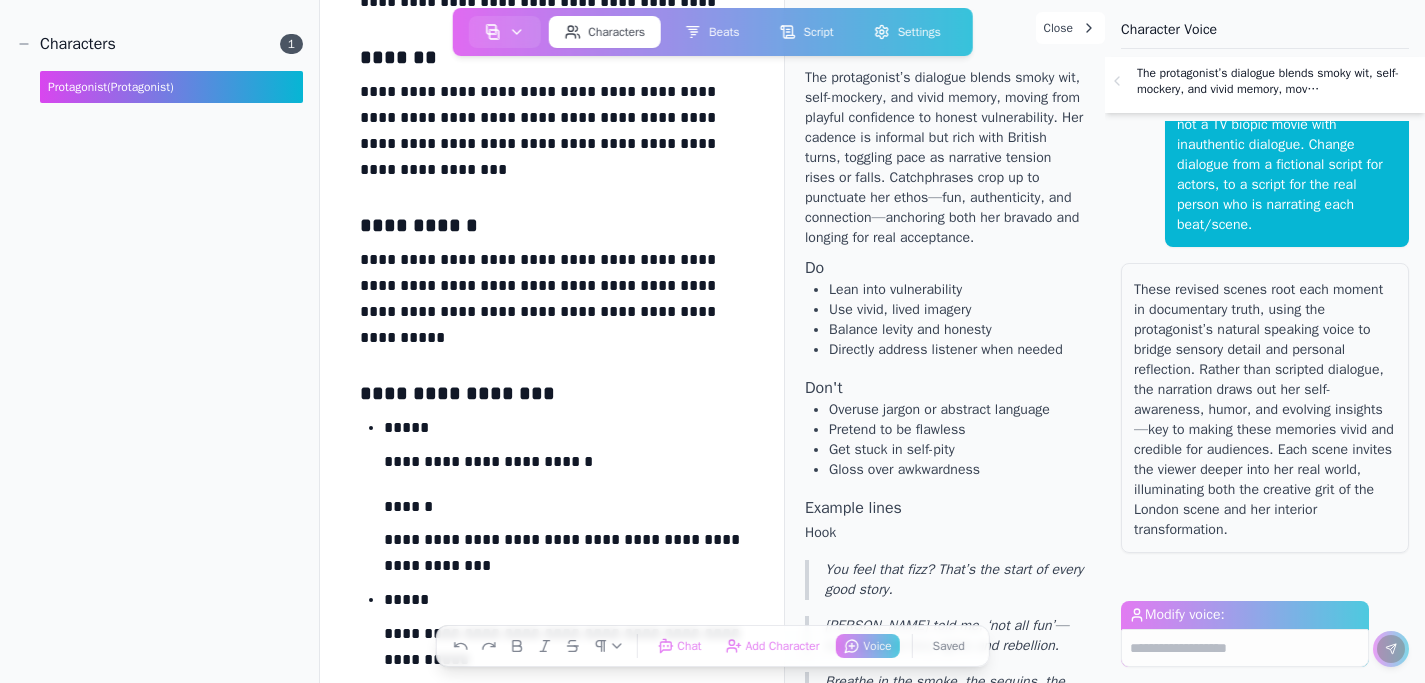 click on "**********" at bounding box center (552, 303) 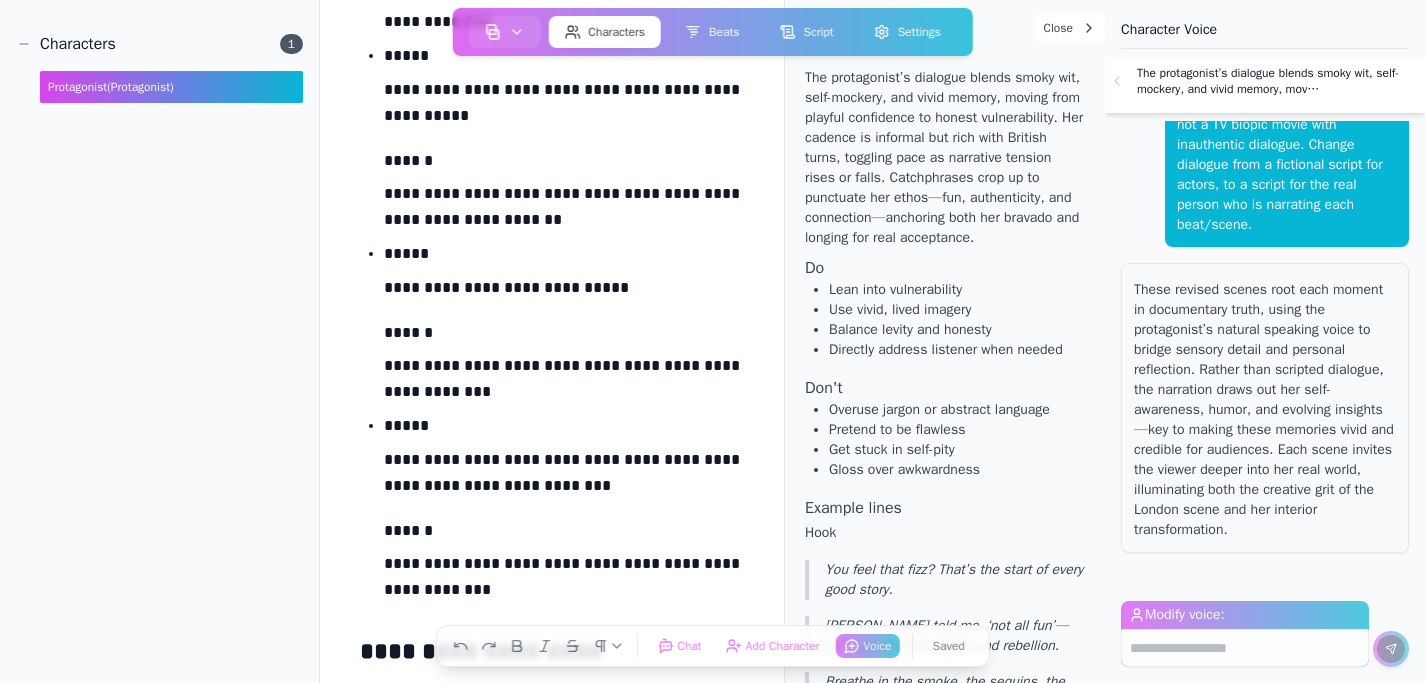 scroll, scrollTop: 3859, scrollLeft: 0, axis: vertical 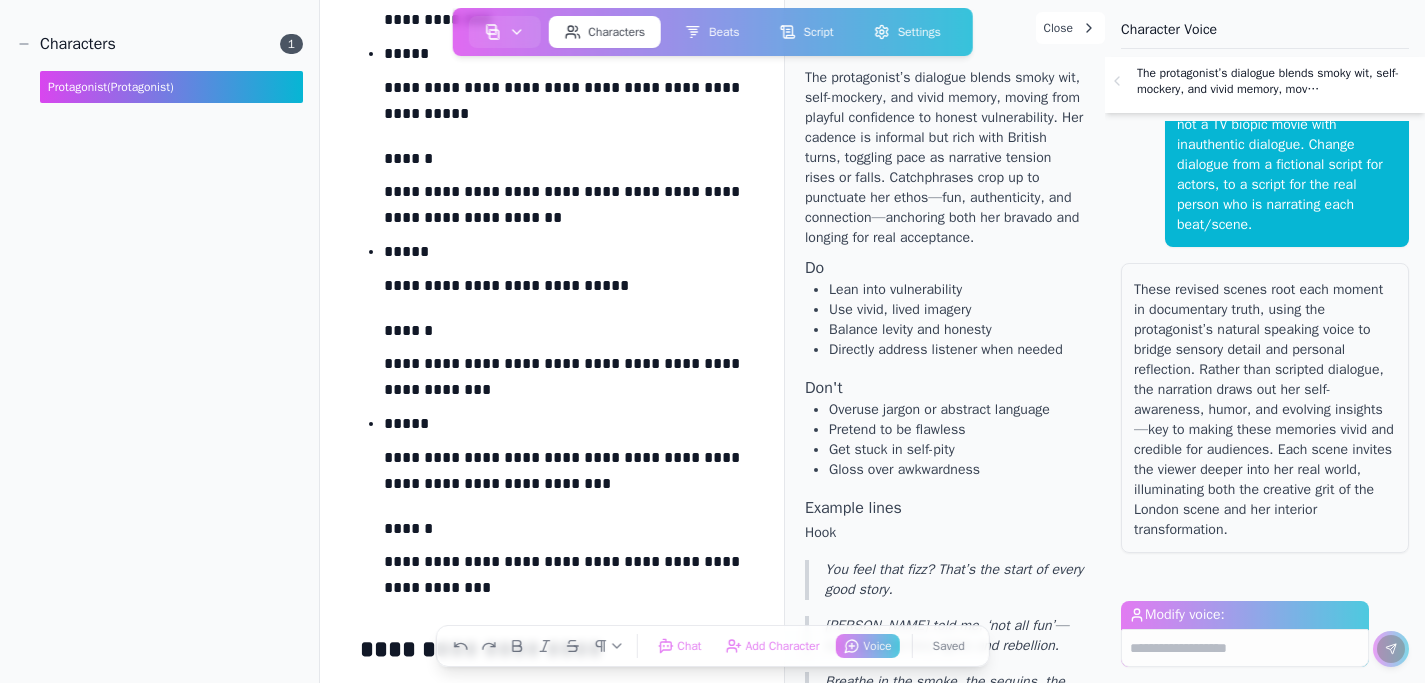 click 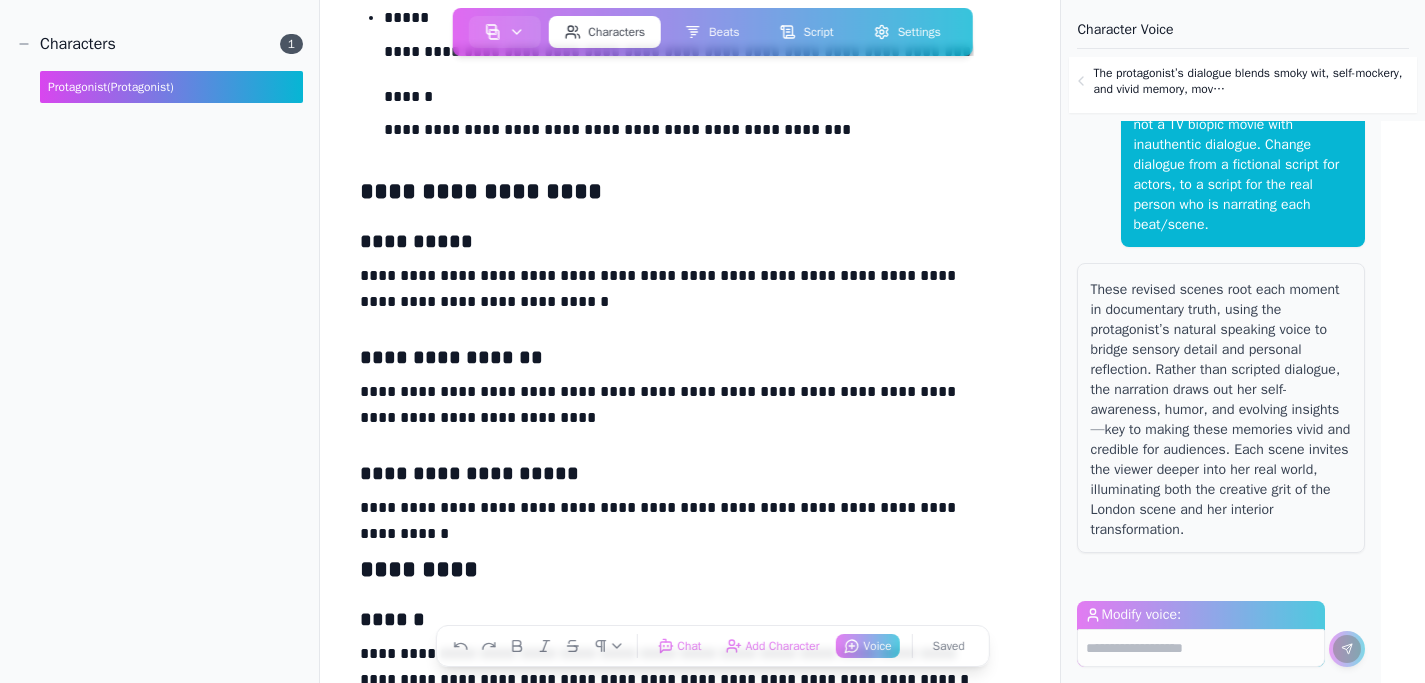 scroll, scrollTop: 3643, scrollLeft: 0, axis: vertical 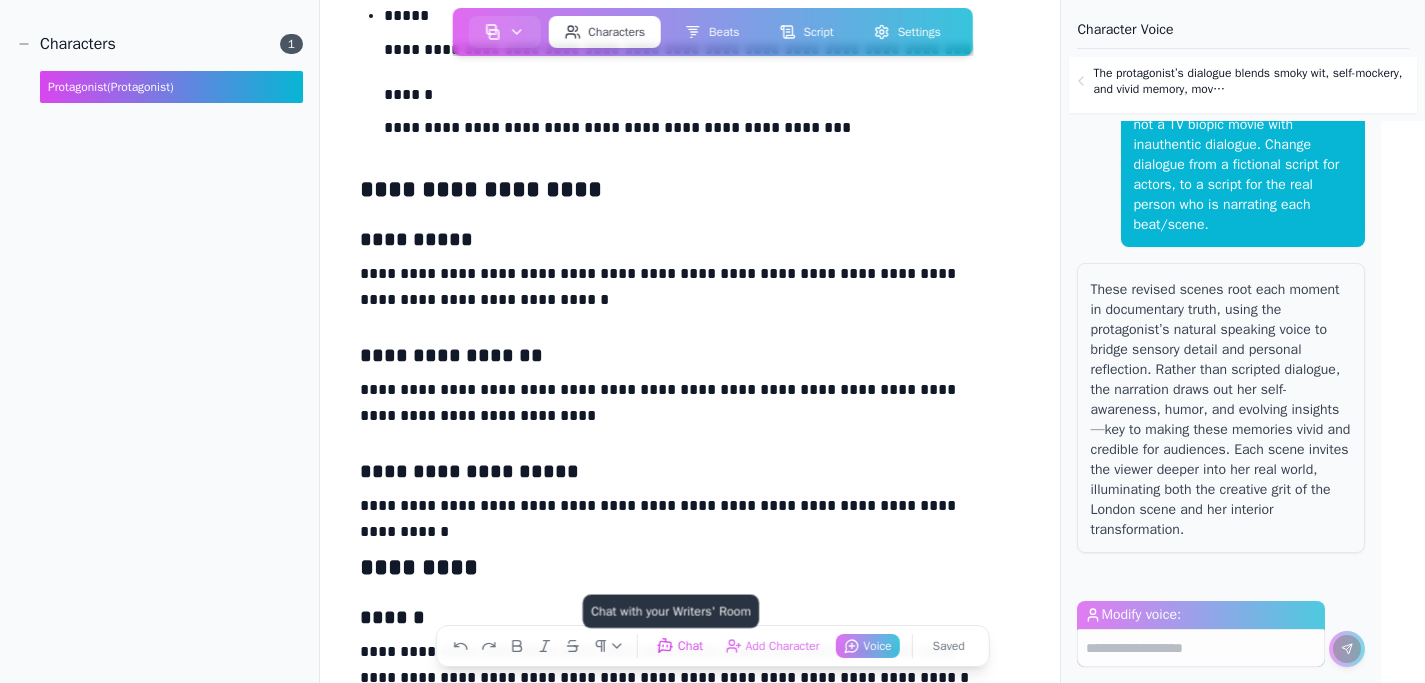 click on "Chat  Chat with your Writers' Room" at bounding box center (679, 645) 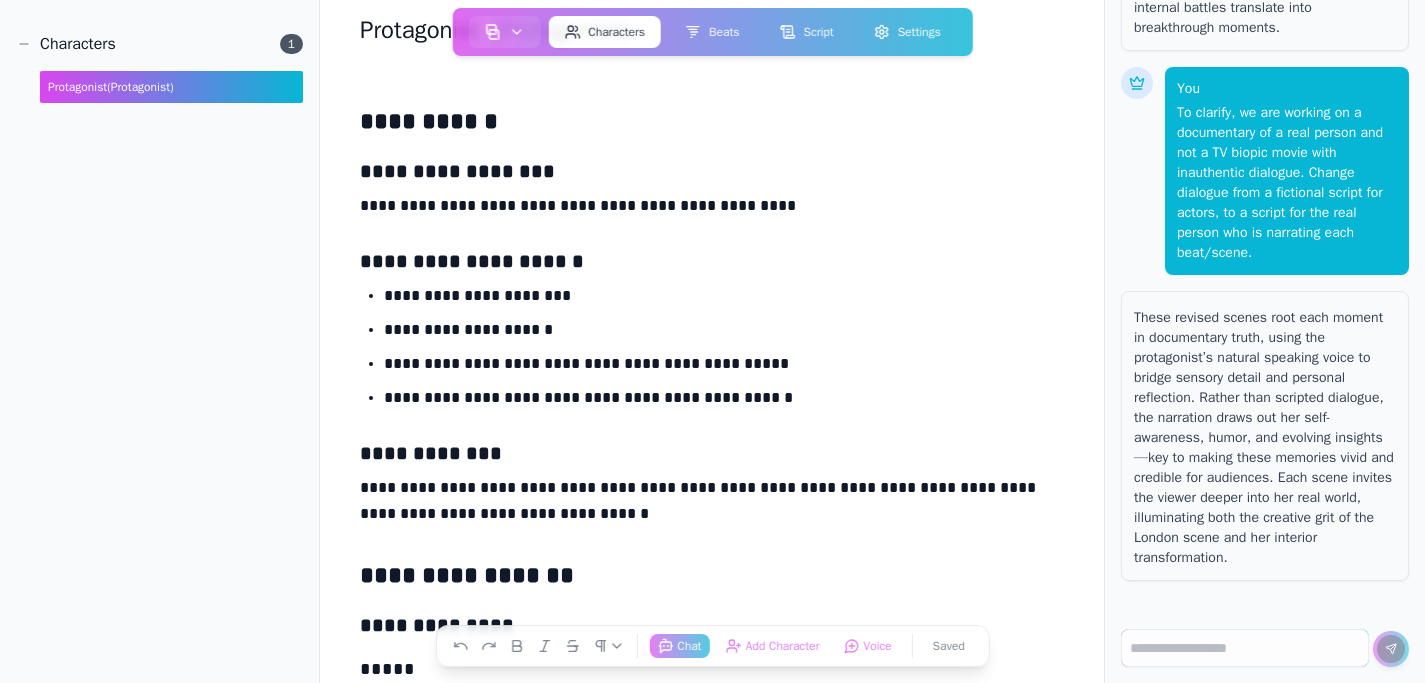 scroll, scrollTop: 72, scrollLeft: 0, axis: vertical 